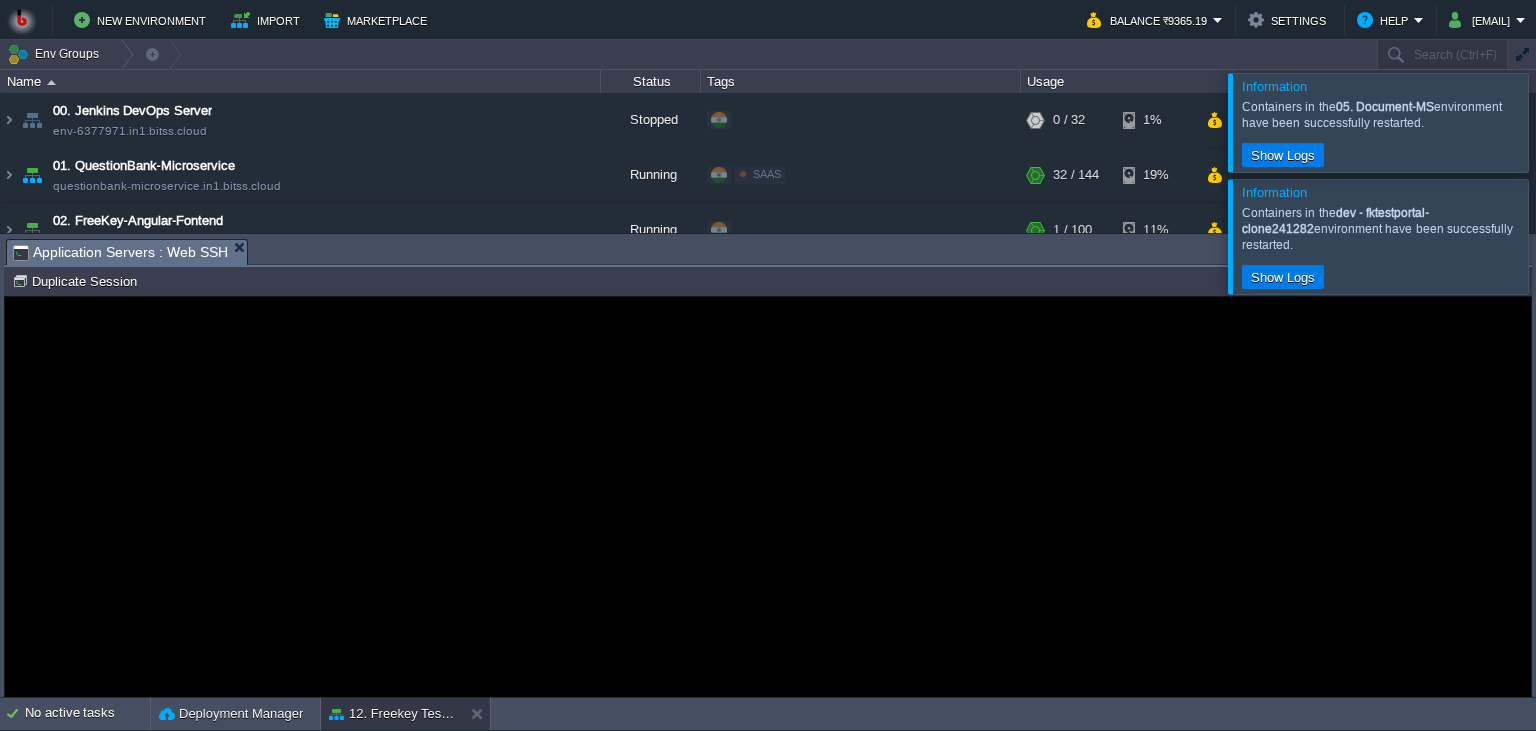 scroll, scrollTop: 0, scrollLeft: 0, axis: both 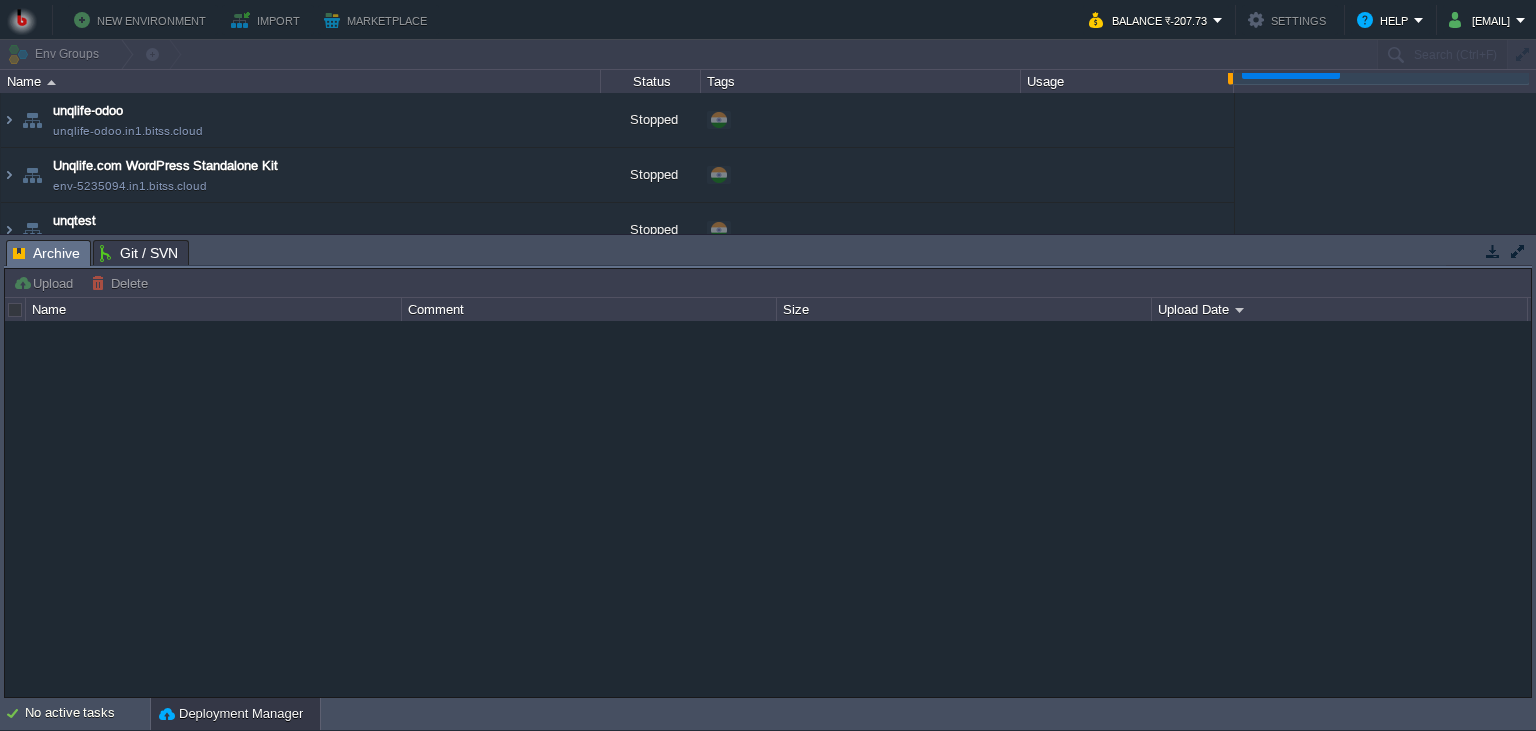 type on "Search (Ctrl+F)" 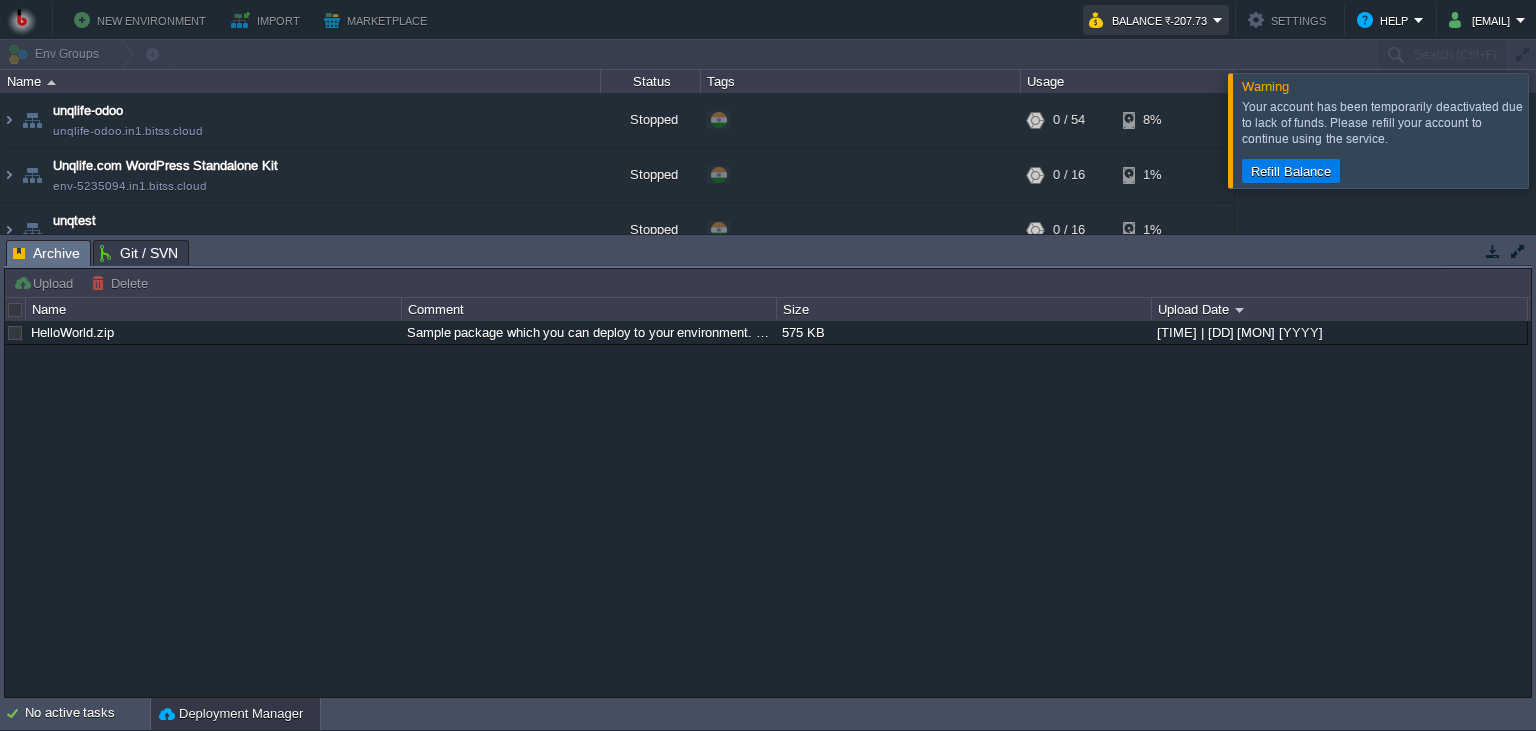 click on "Balance ₹-207.73" at bounding box center [1151, 20] 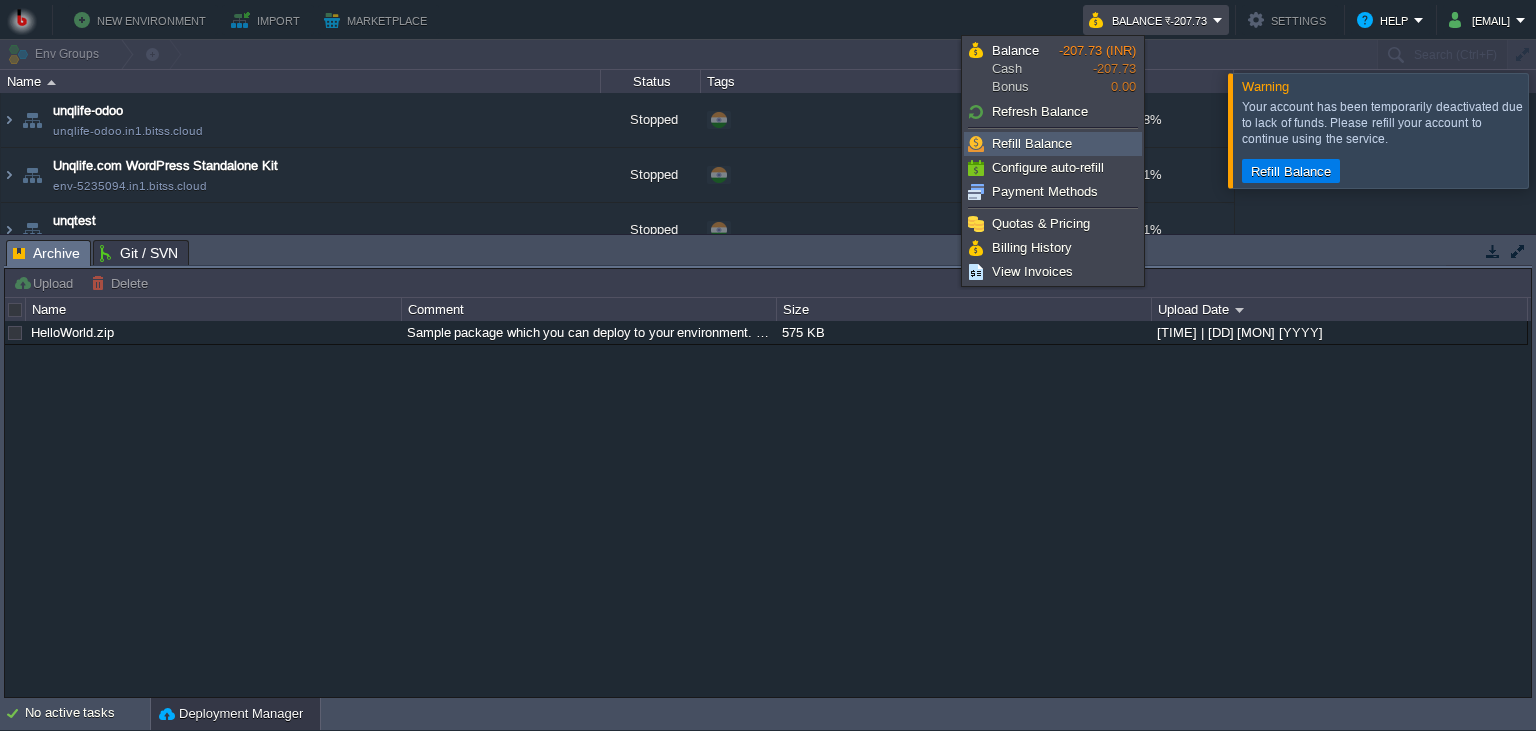 click on "Refill Balance" at bounding box center [1053, 144] 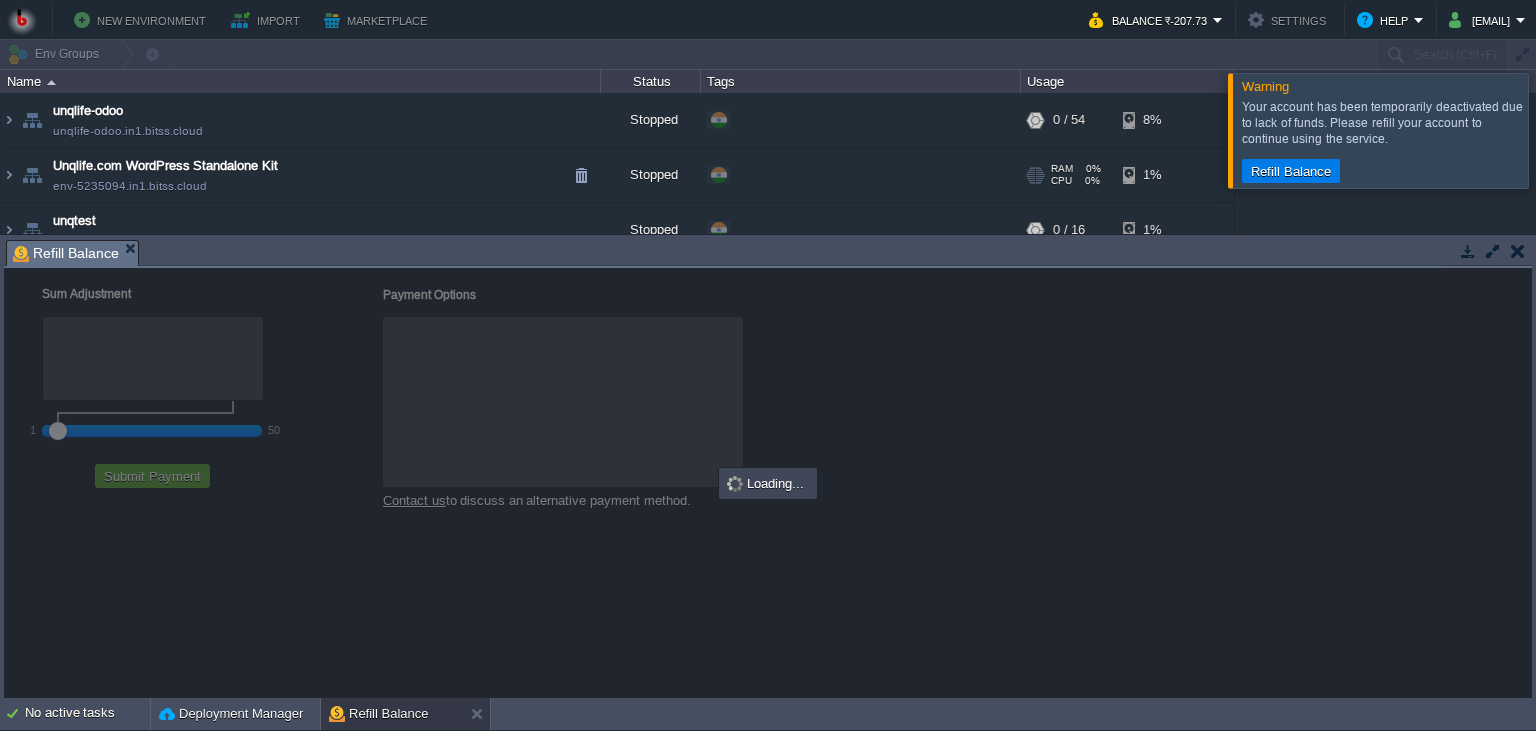 checkbox on "true" 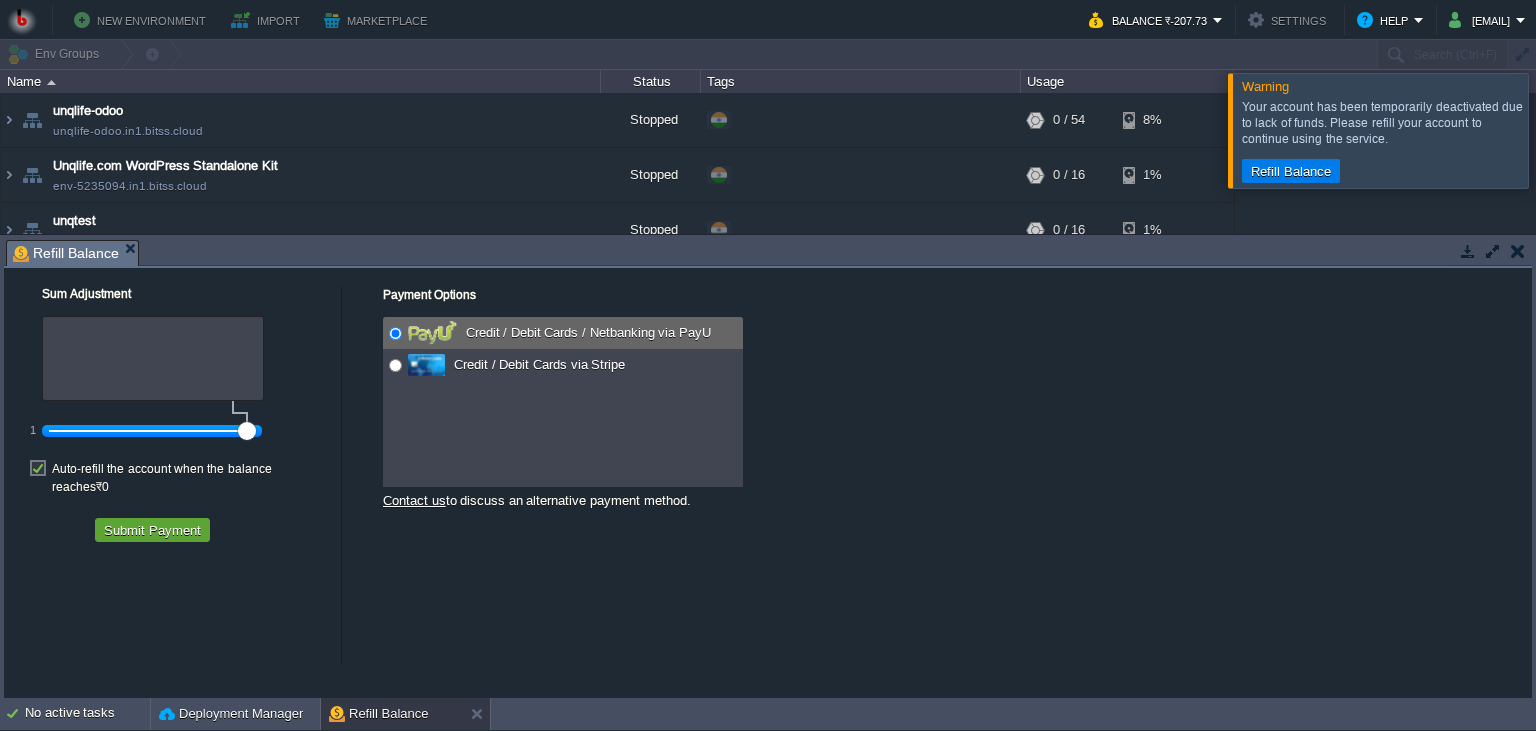 click on "New Environment Import Marketplace Bonus ₹0.00 Upgrade Account Balance ₹-207.73 Settings Help shantanu@unqlife.com Warning Your account has been temporarily deactivated due to lack of funds. Please refill your account to continue using the service. Refill Balance         Env Groups                     Search (Ctrl+F)         auto-gen Name Status Tags Usage unqlife-odoo unqlife-odoo.in1.bitss.cloud Stopped                                 + Add to Env Group                                                                                                                                                            RAM                 0%                                         CPU                 0%                             0 / 54                    8%       Unqlife.com WordPress Standalone Kit env-5235094.in1.bitss.cloud Stopped                                 + Add to Env Group" at bounding box center (768, 365) 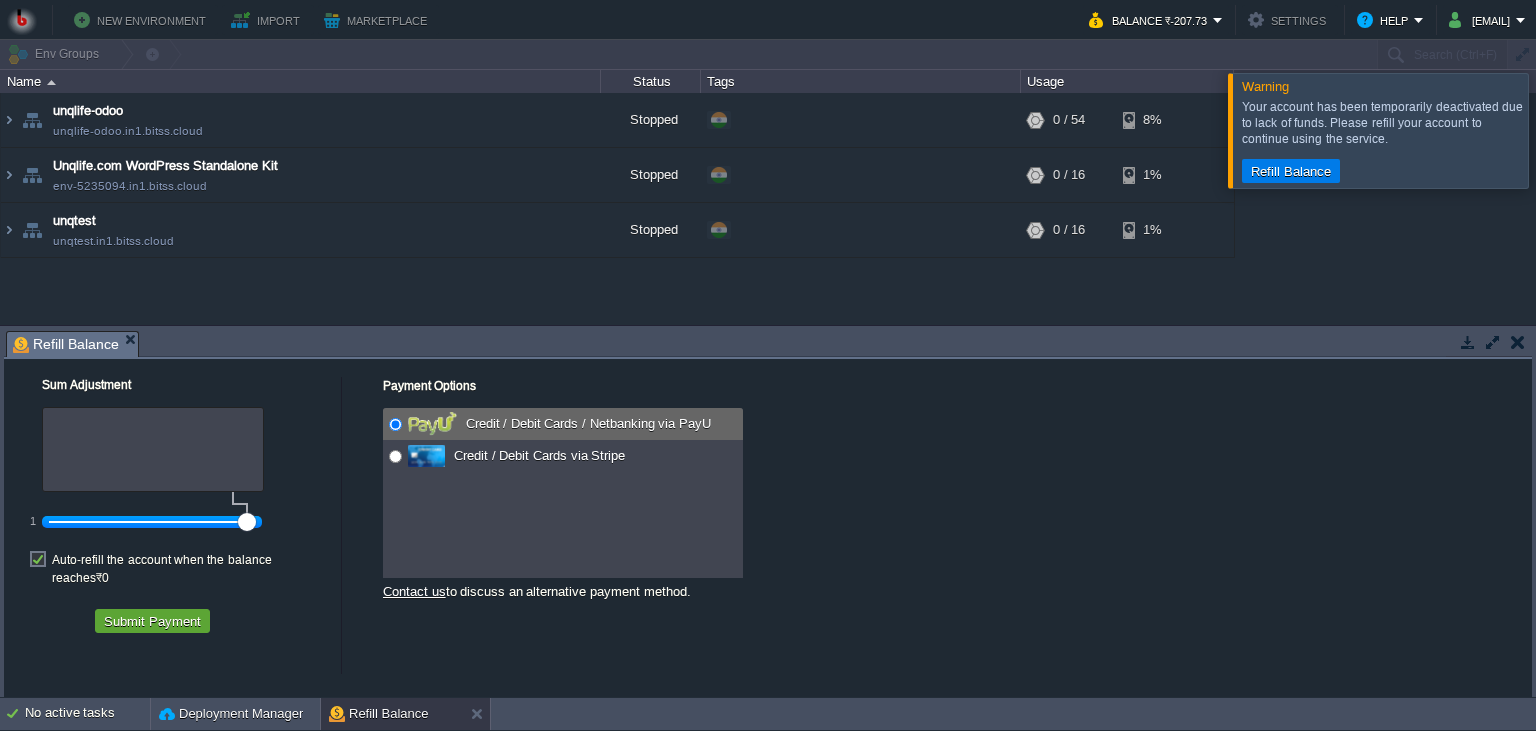 click at bounding box center (152, 522) 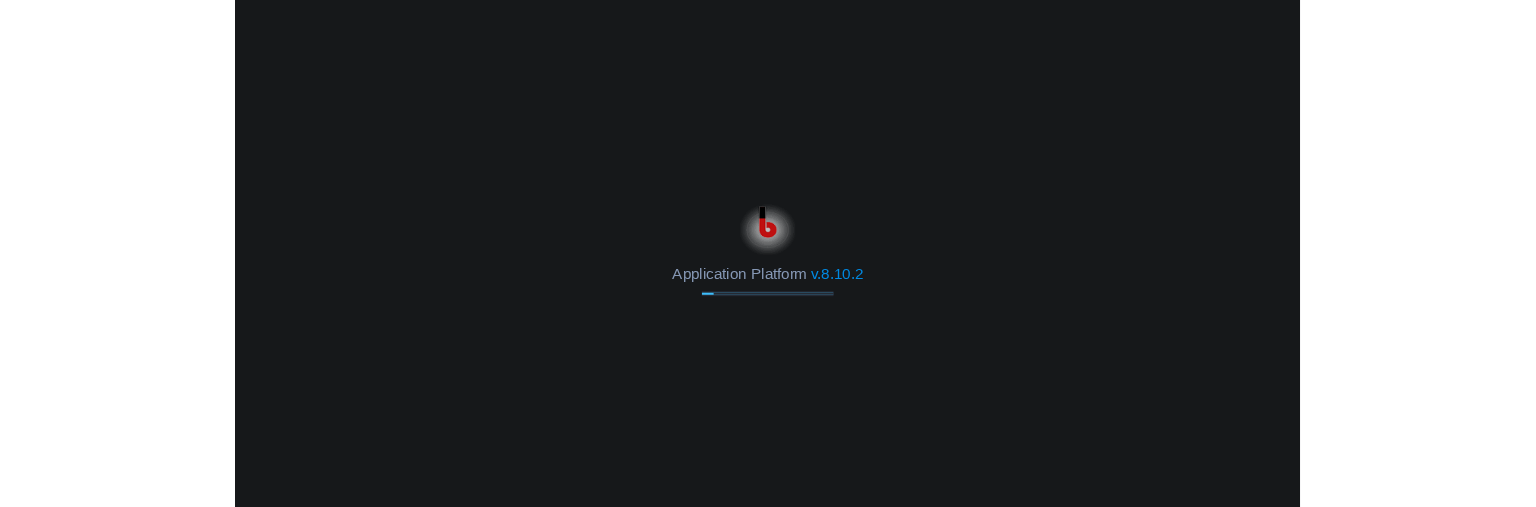 scroll, scrollTop: 0, scrollLeft: 0, axis: both 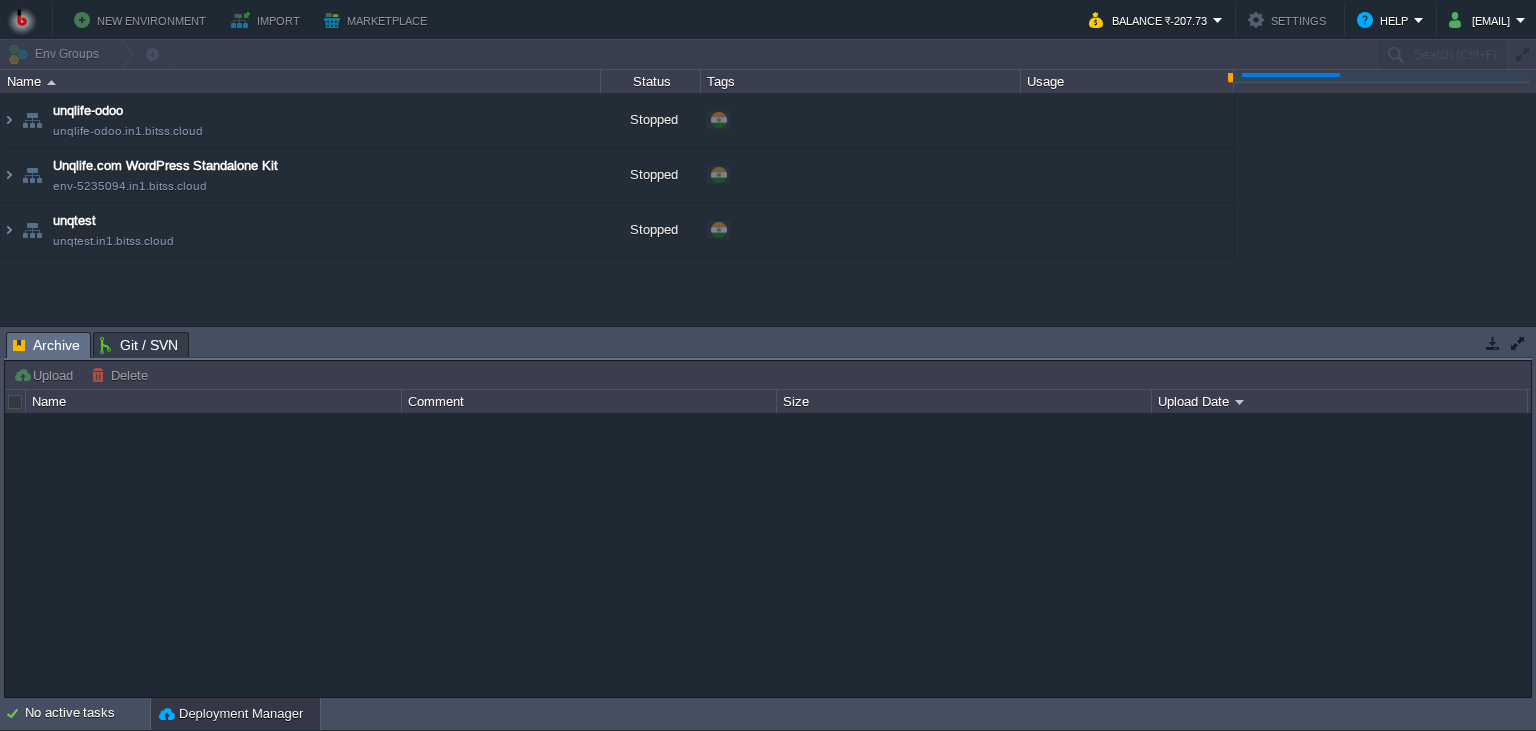 type on "Search (Ctrl+F)" 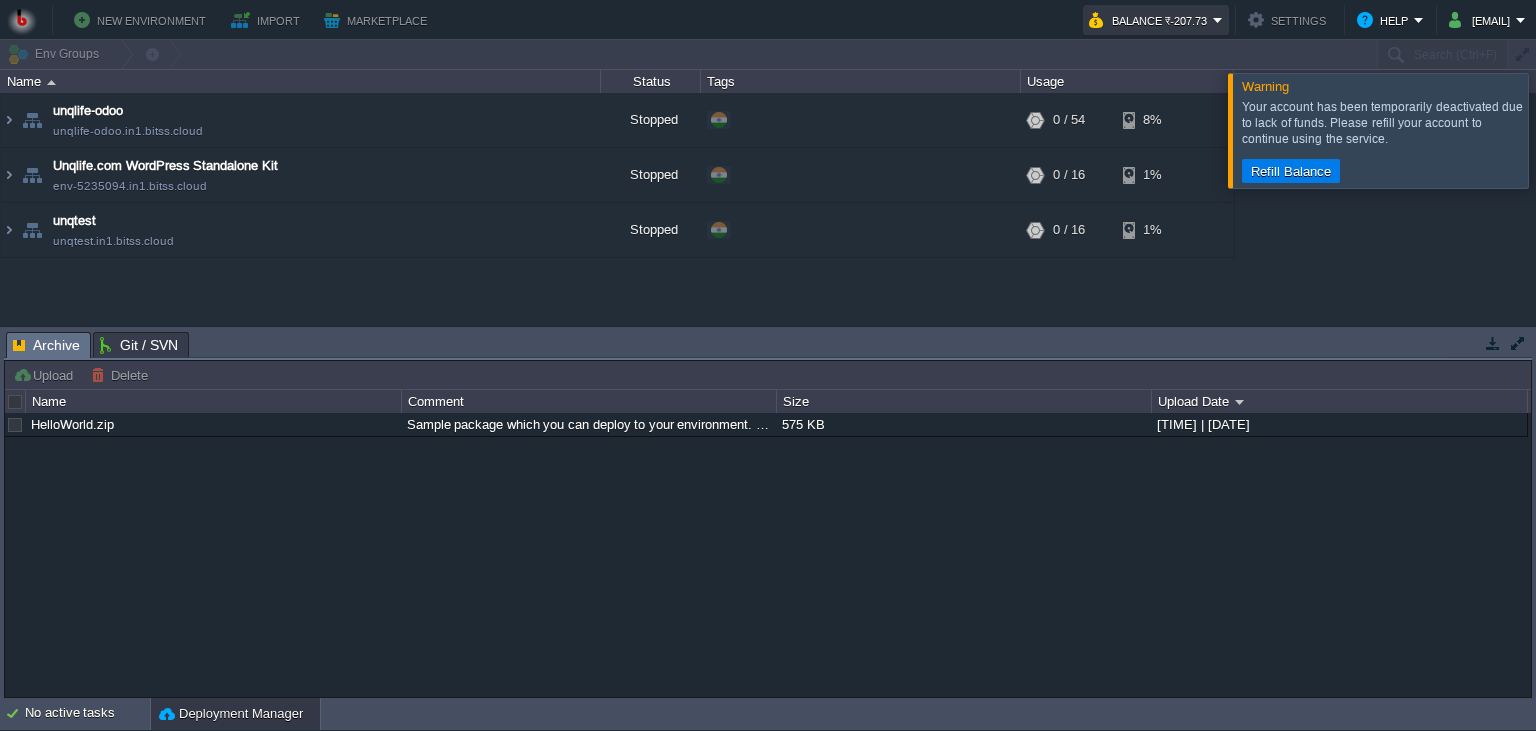 click on "Balance ₹-207.73" at bounding box center (1151, 20) 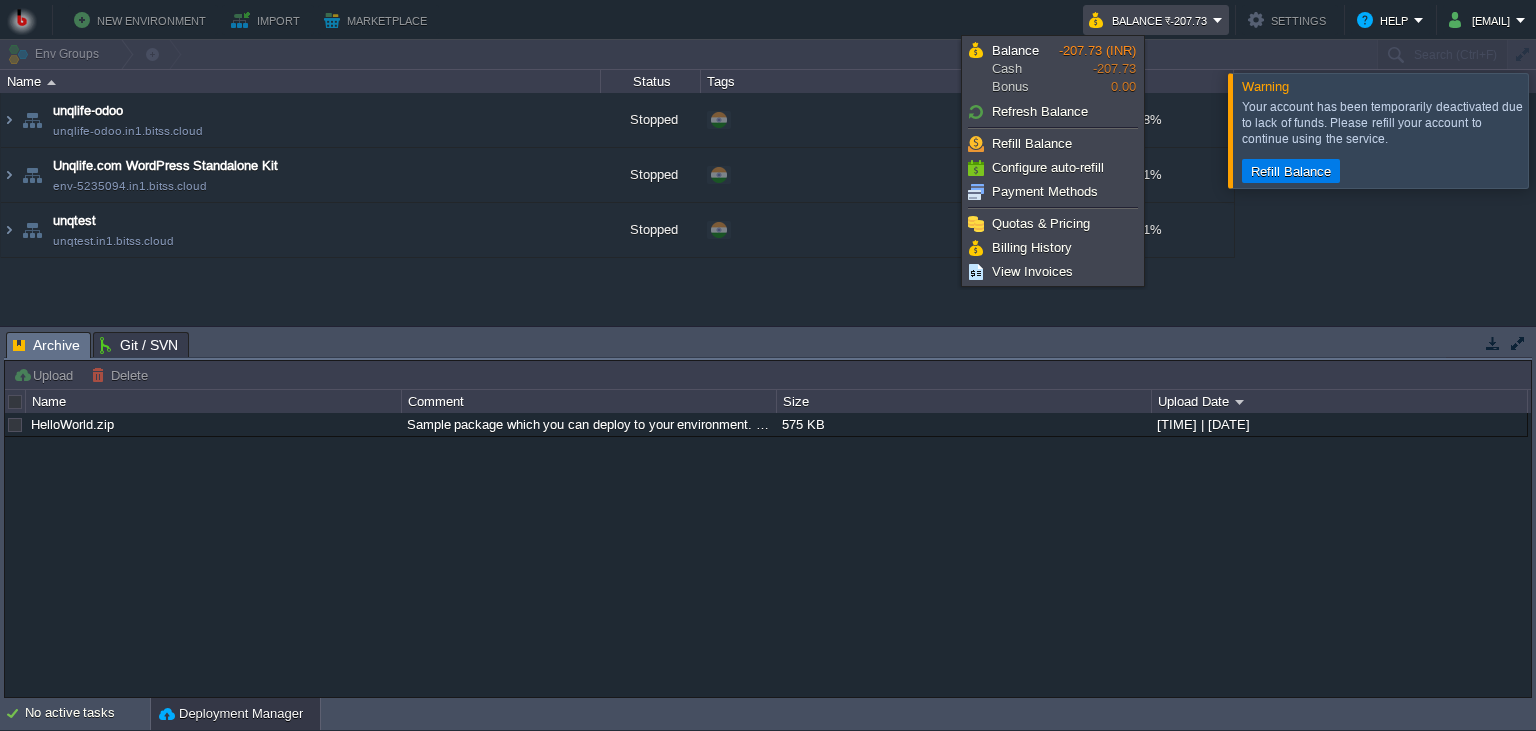 click at bounding box center [1053, 128] 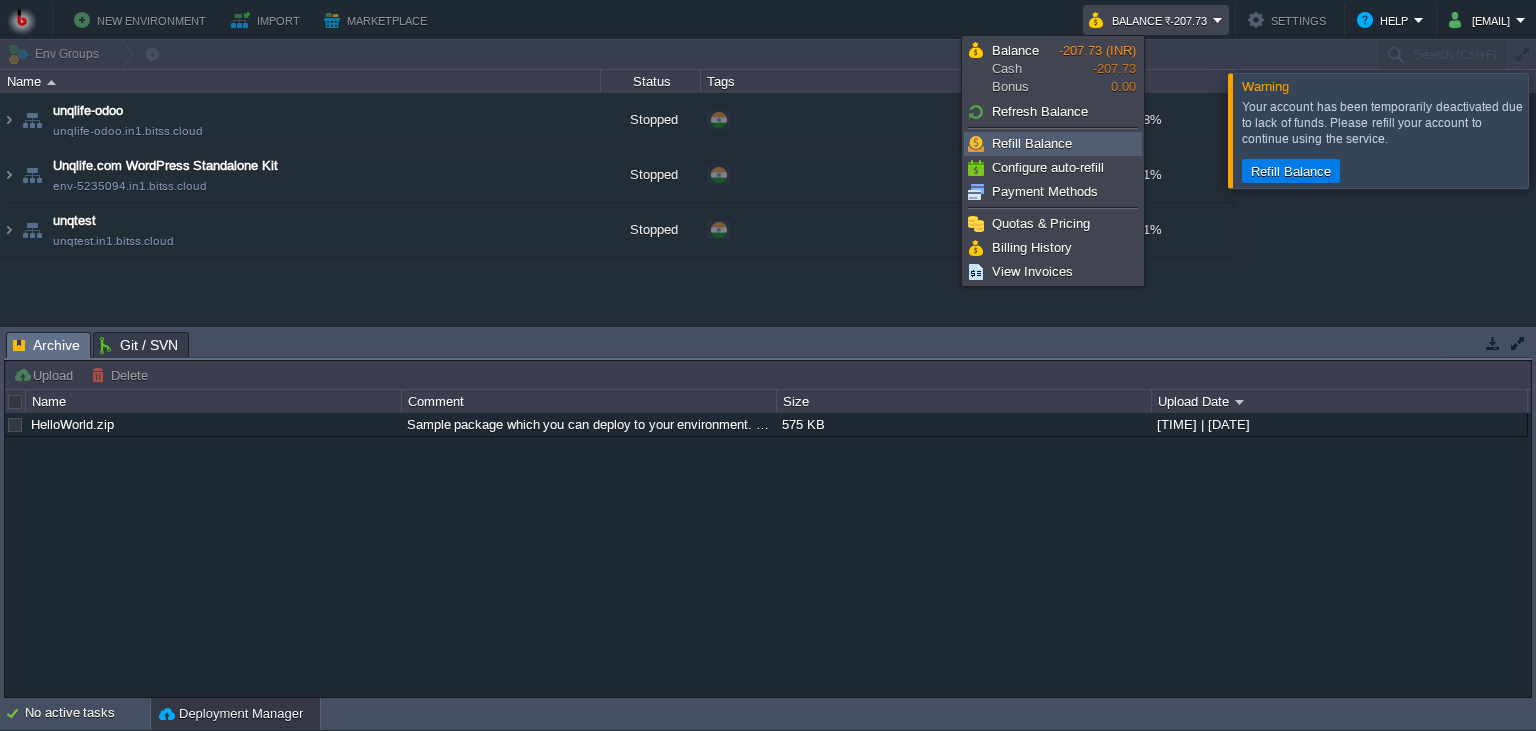 click on "Refill Balance" at bounding box center [1032, 143] 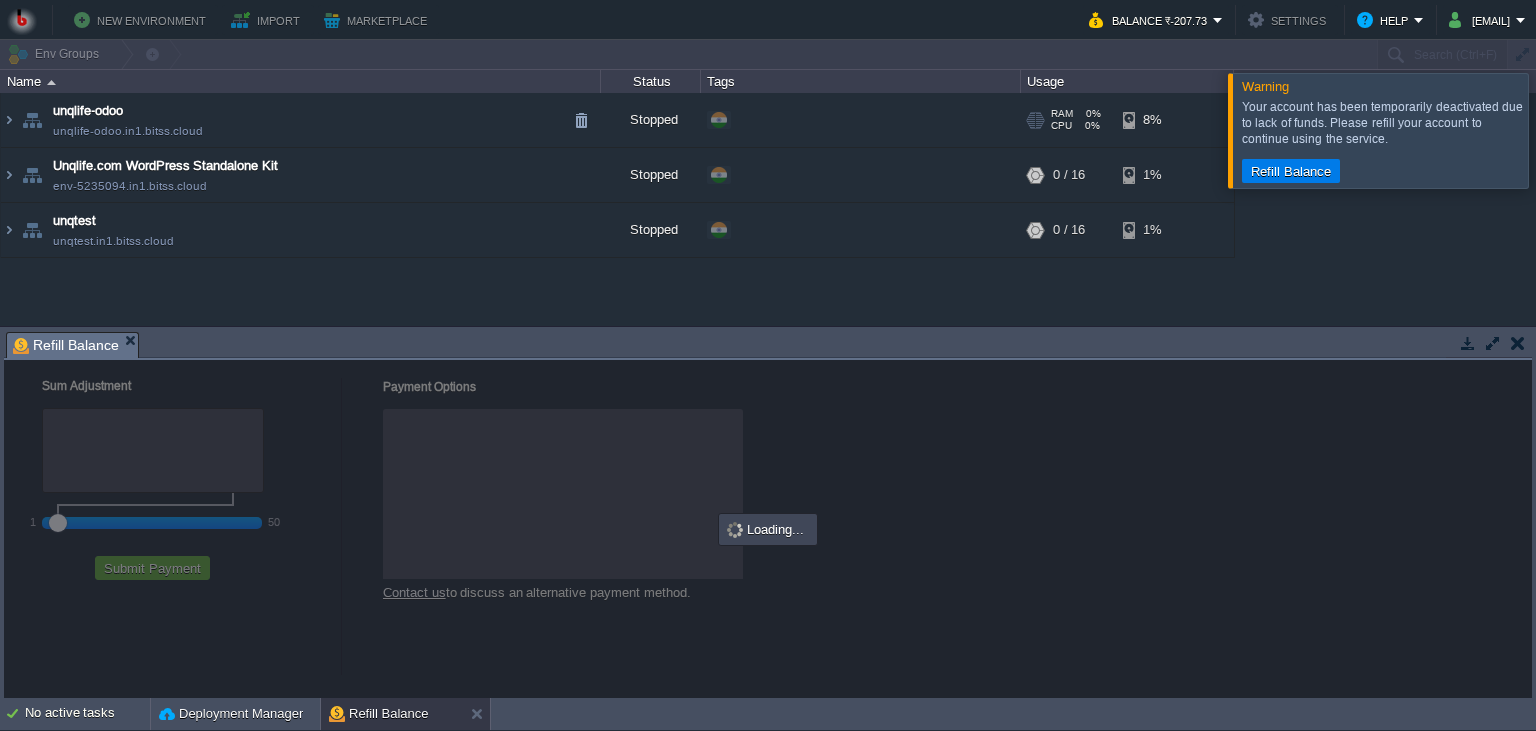 checkbox on "true" 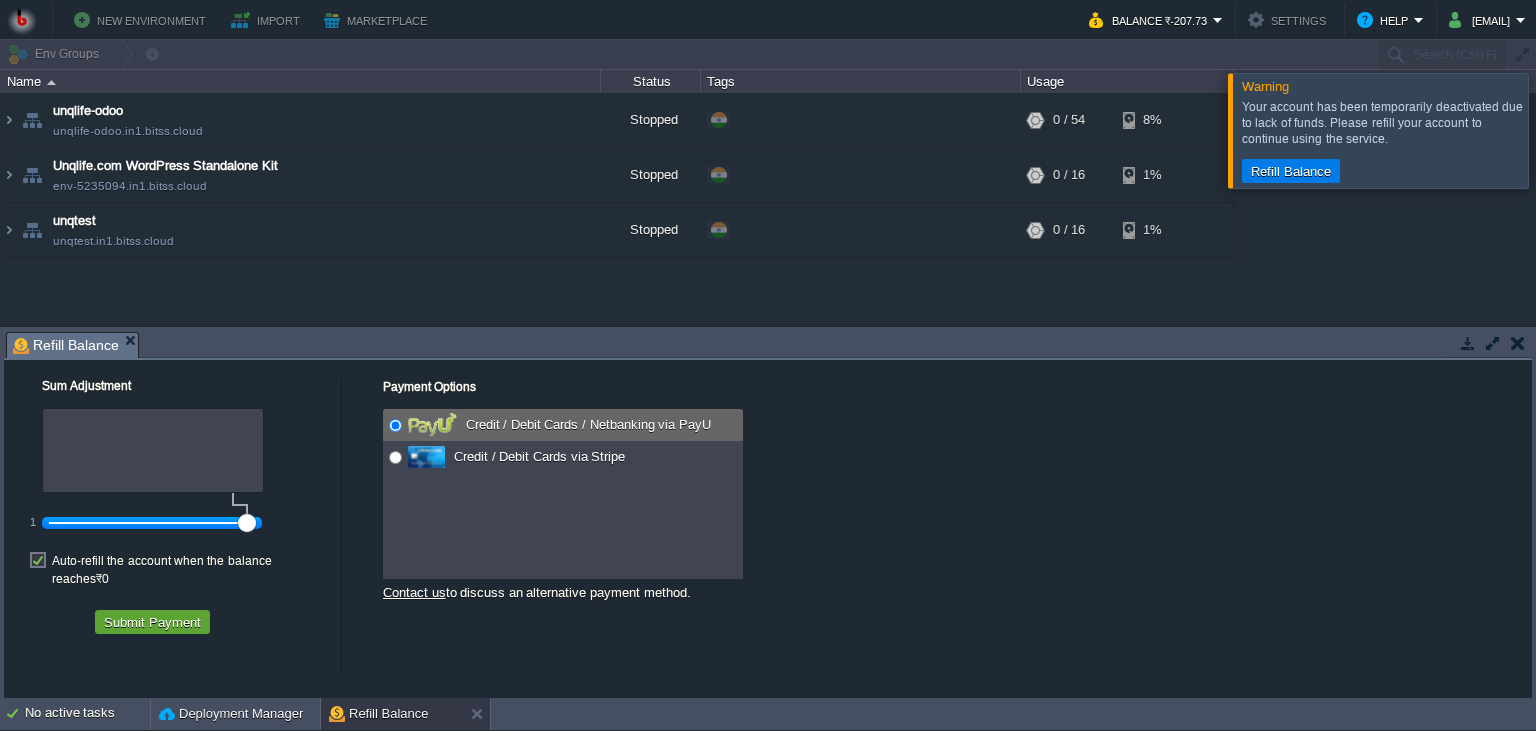 drag, startPoint x: 238, startPoint y: 526, endPoint x: 118, endPoint y: 536, distance: 120.41595 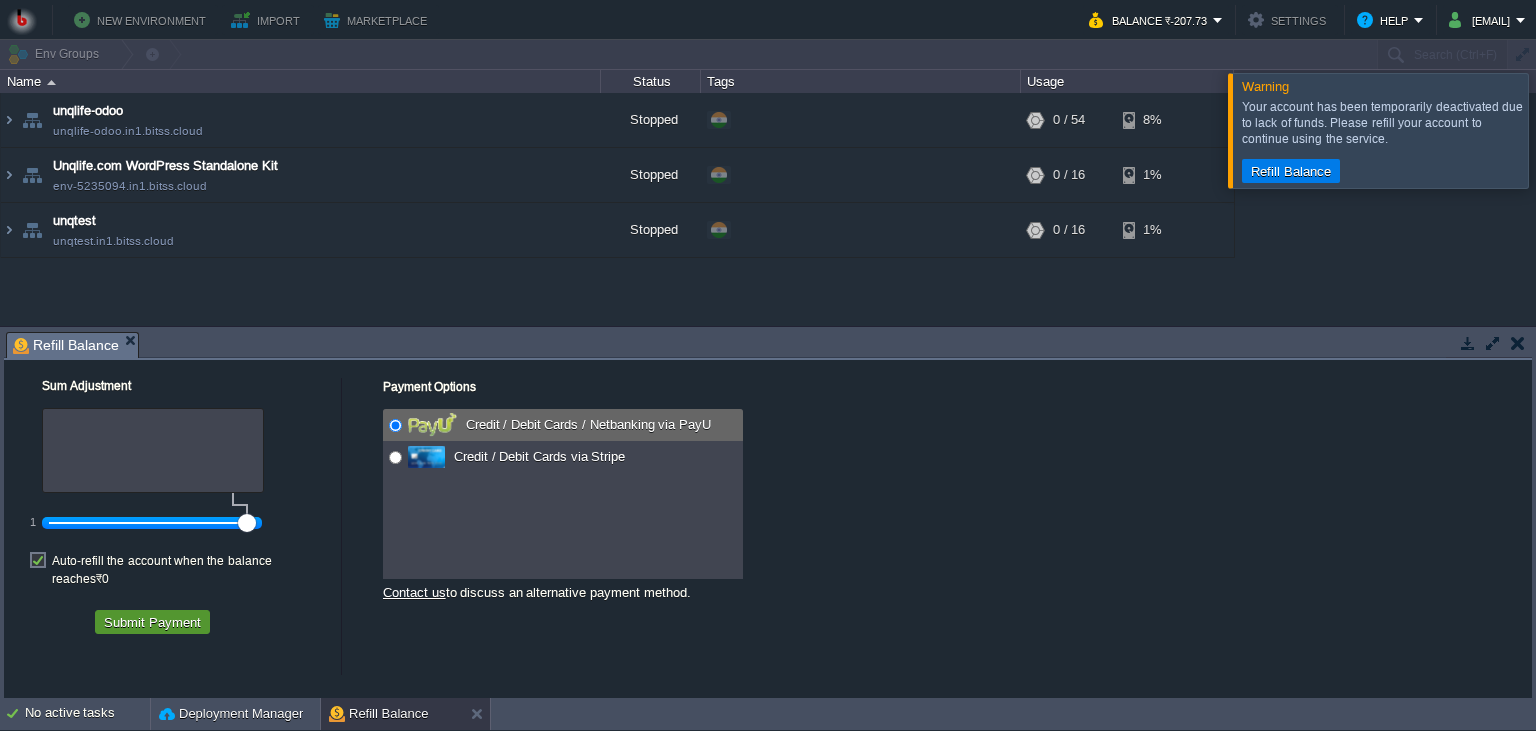 click on "Submit Payment" at bounding box center (152, 622) 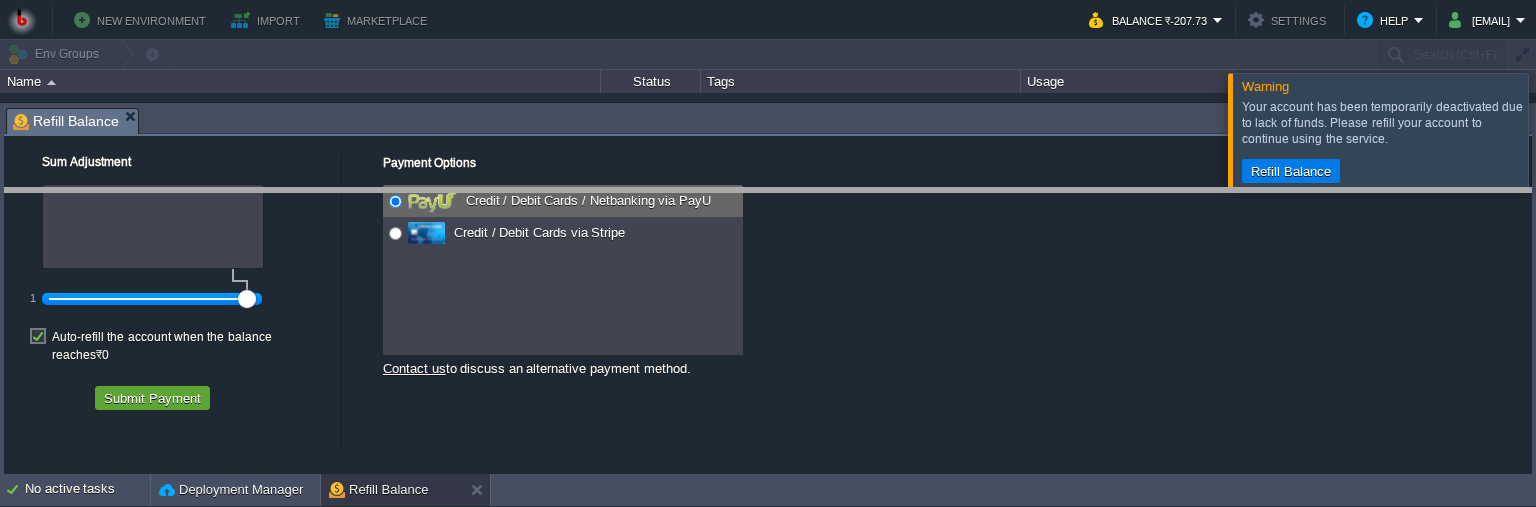 drag, startPoint x: 852, startPoint y: 118, endPoint x: 839, endPoint y: 213, distance: 95.885345 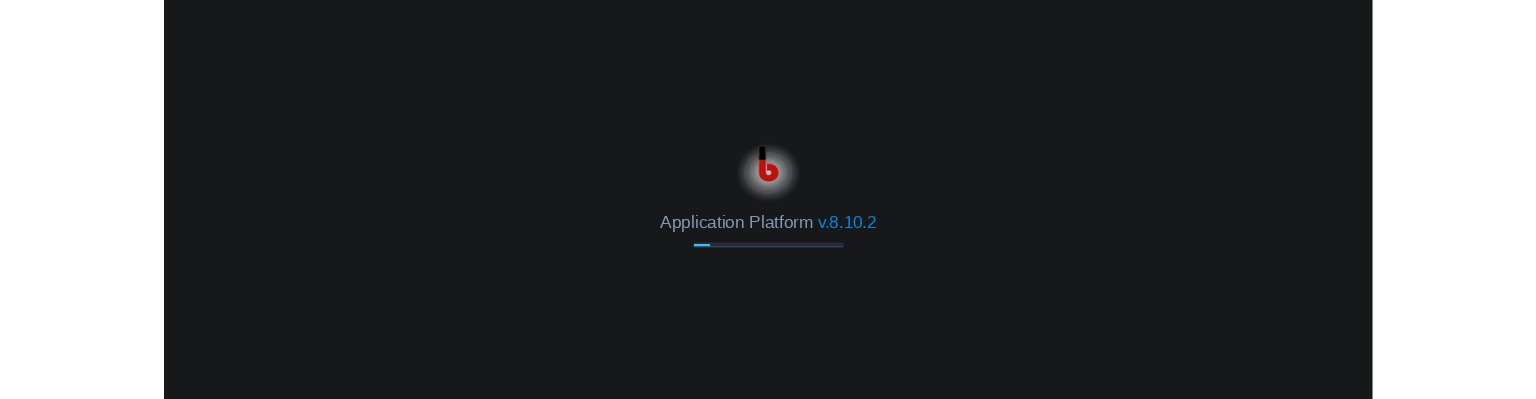 scroll, scrollTop: 0, scrollLeft: 0, axis: both 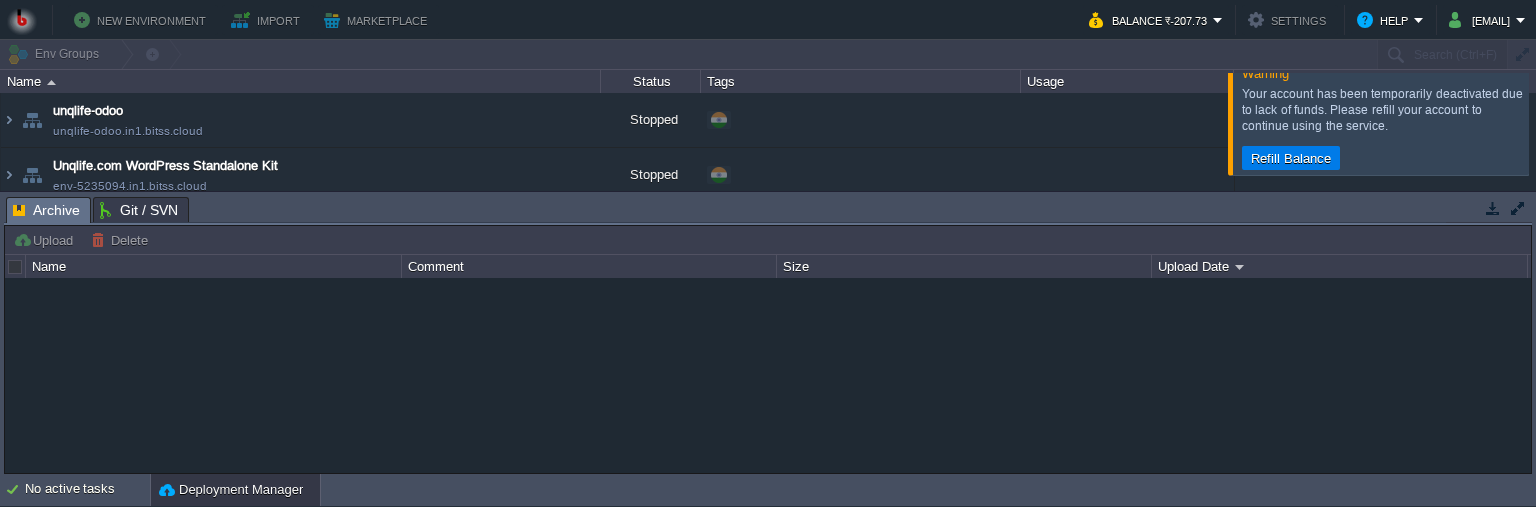 type on "Search (Ctrl+F)" 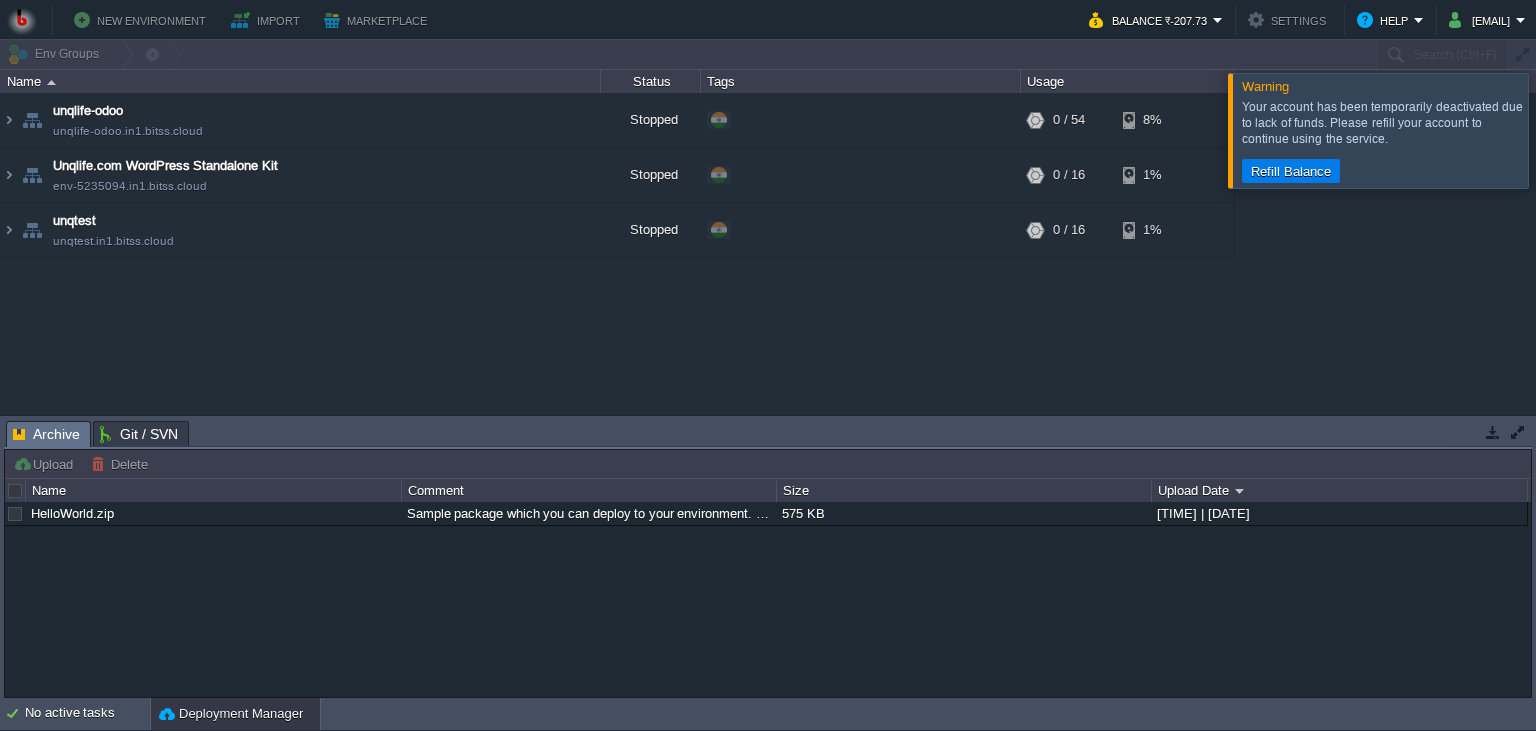 click at bounding box center (1560, 130) 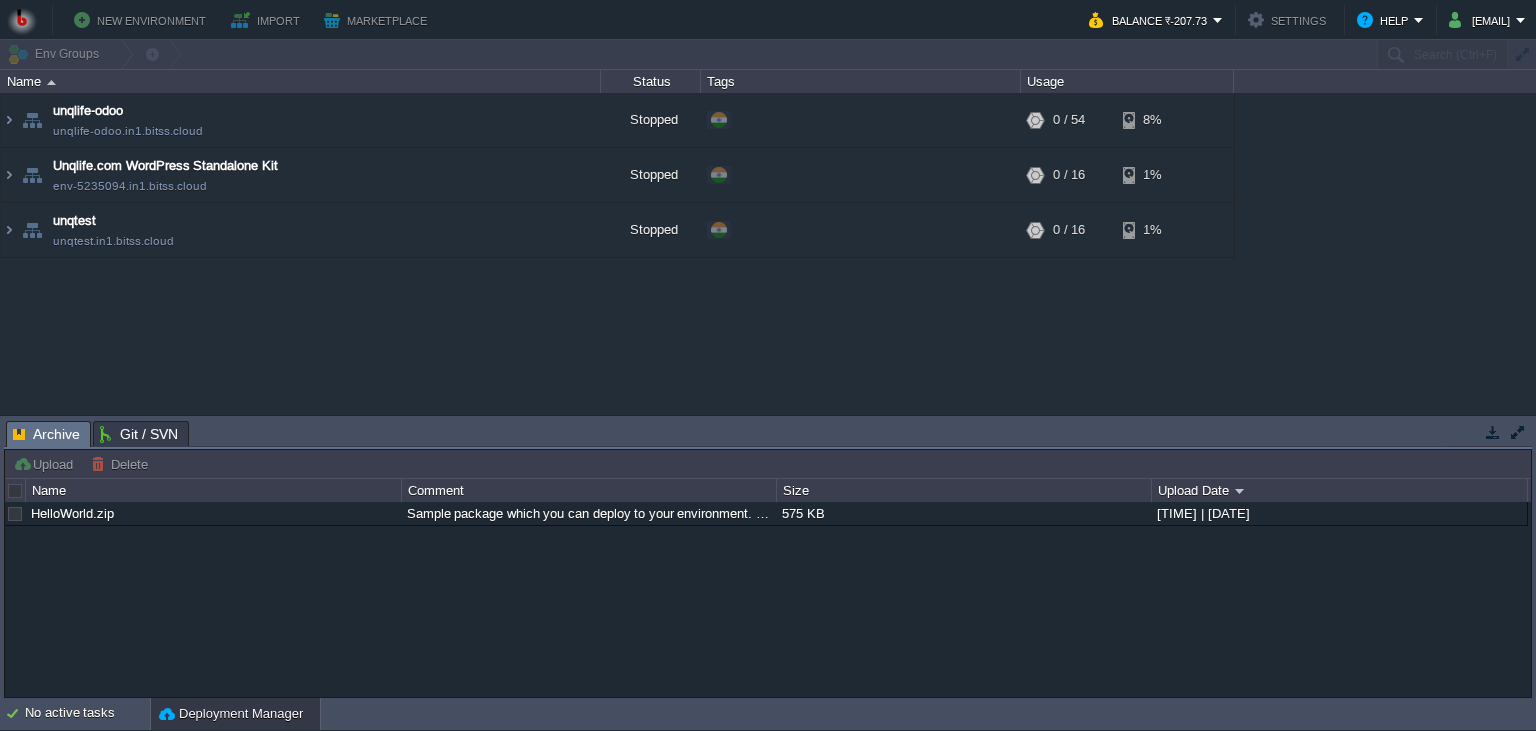 click on "unqlife-odoo unqlife-odoo.in1.bitss.cloud Stopped                                 + Add to Env Group                                                                                                                                                            RAM                 0%                                         CPU                 0%                             0 / 54                    8%       Unqlife.com WordPress Standalone Kit env-5235094.in1.bitss.cloud Stopped                                 + Add to Env Group                                                                                                                                                            RAM                 0%                                         CPU                 0%                             0 / 16                    1%       unqtest unqtest.in1.bitss.cloud Stopped                                 + Add to Env Group                                                                                            0%" at bounding box center [768, 254] 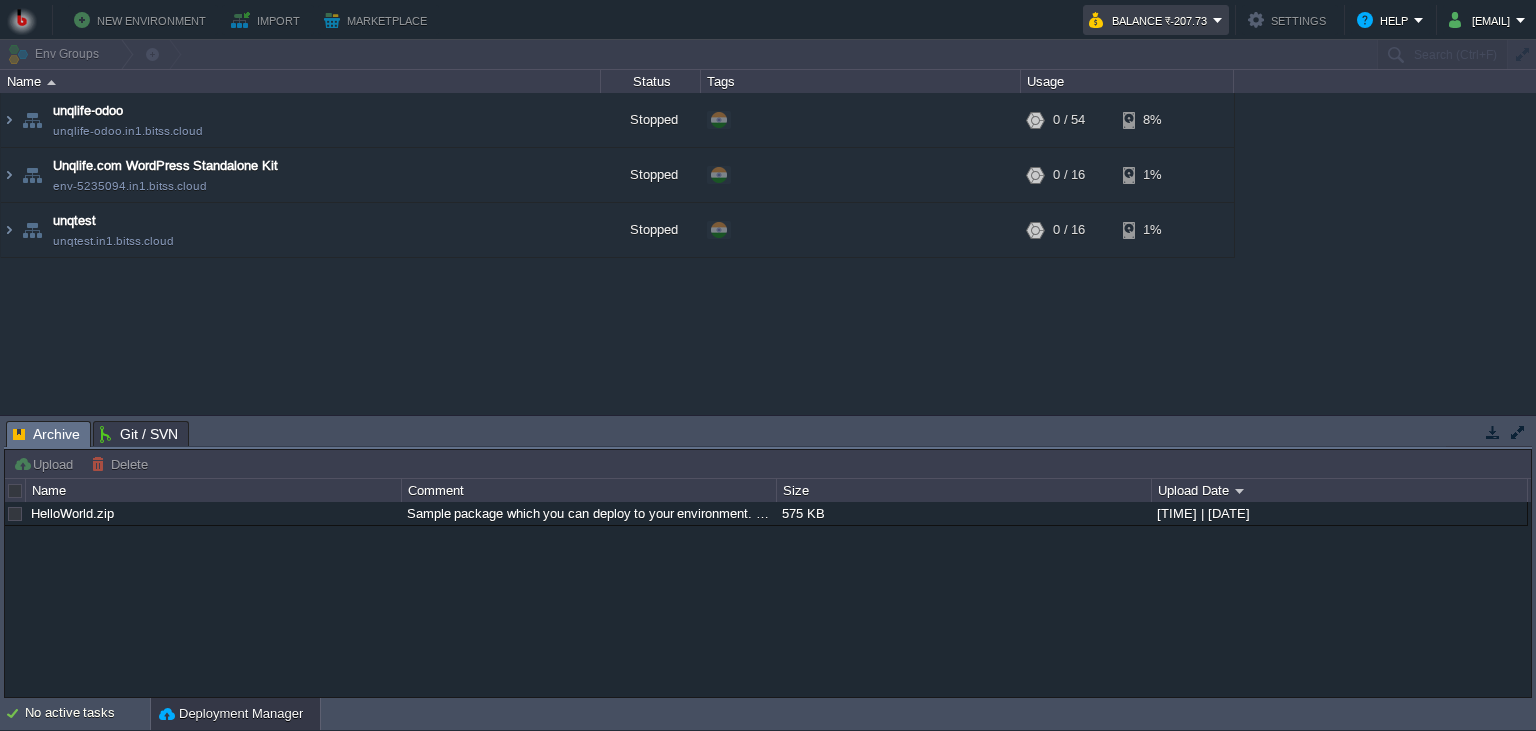 click on "Balance ₹-207.73" at bounding box center [1151, 20] 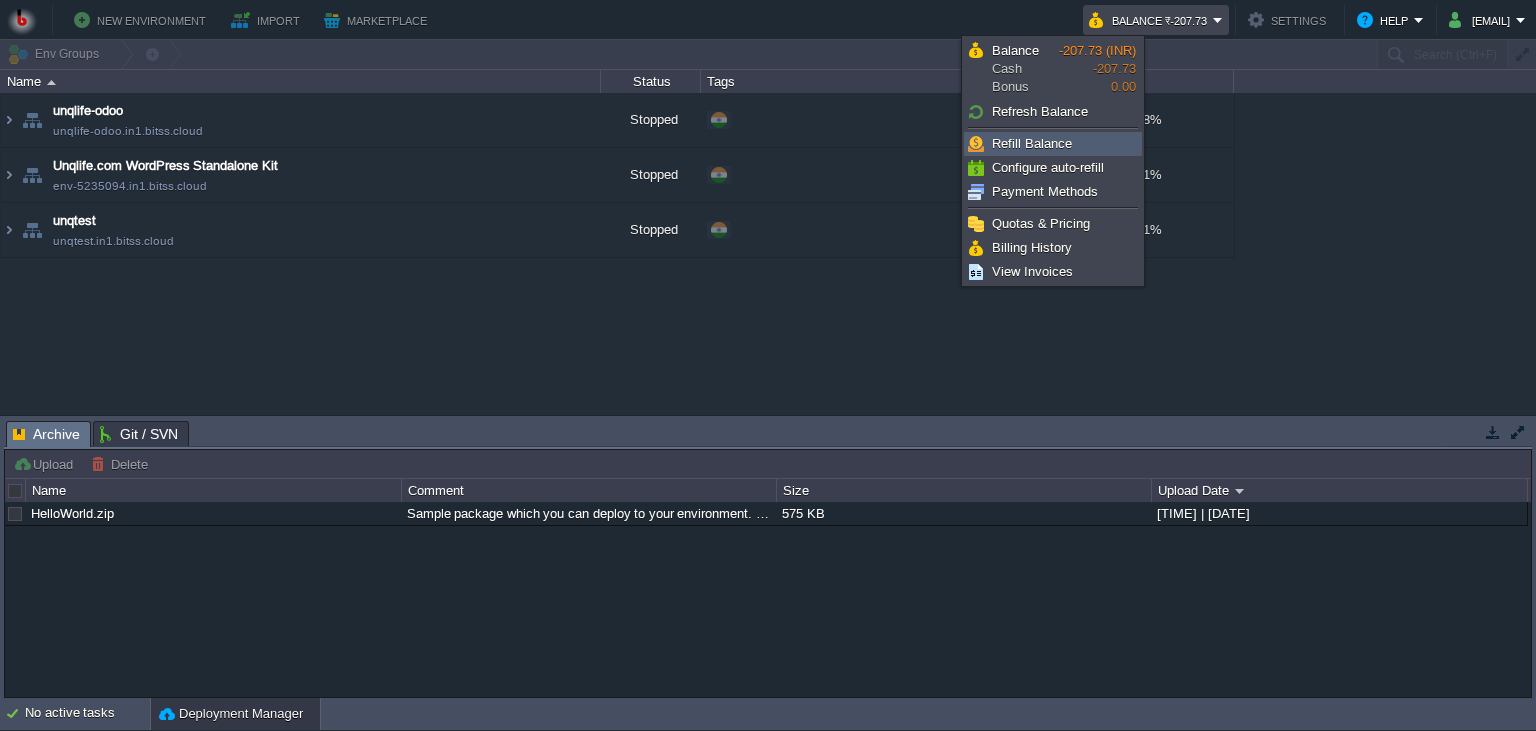 click on "Refill Balance" at bounding box center (1032, 143) 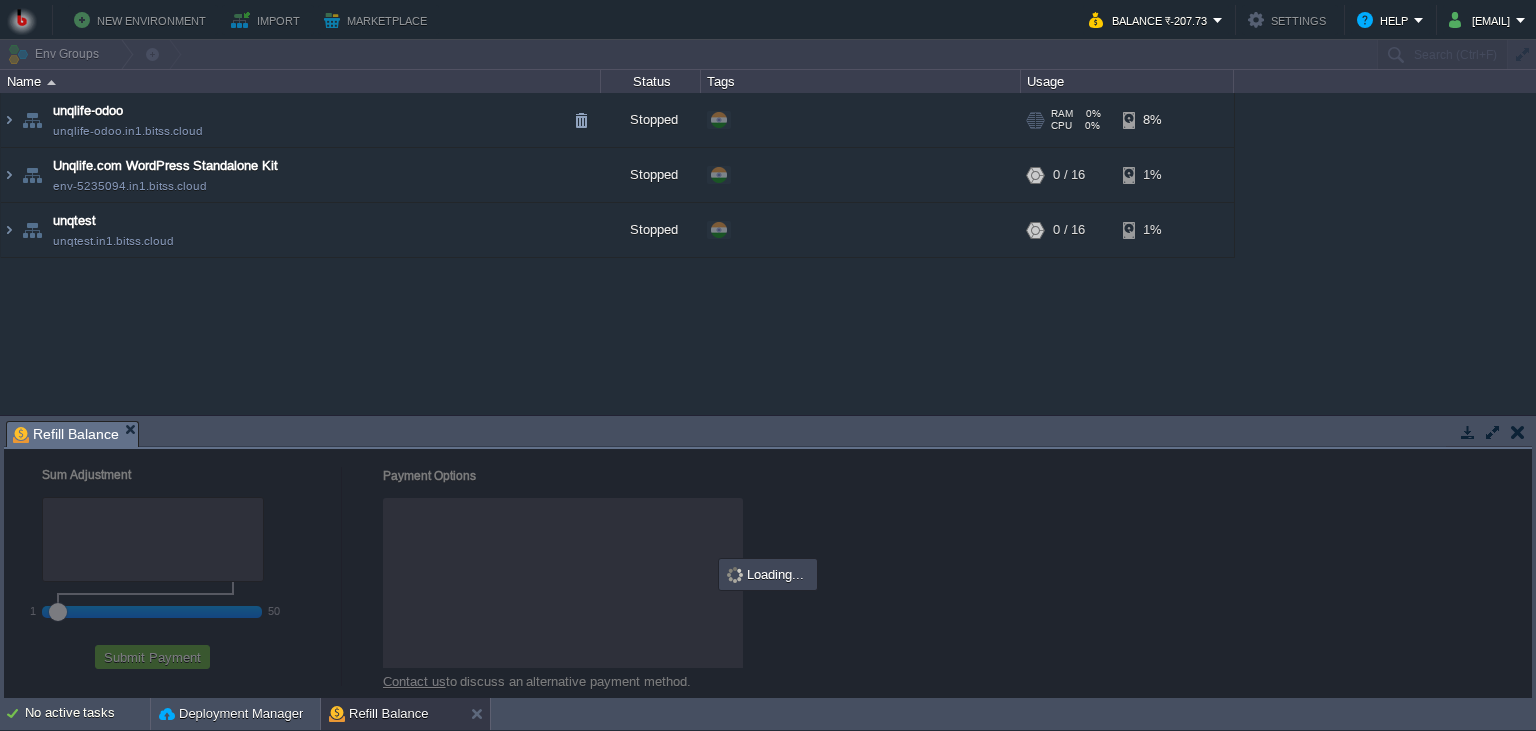 checkbox on "true" 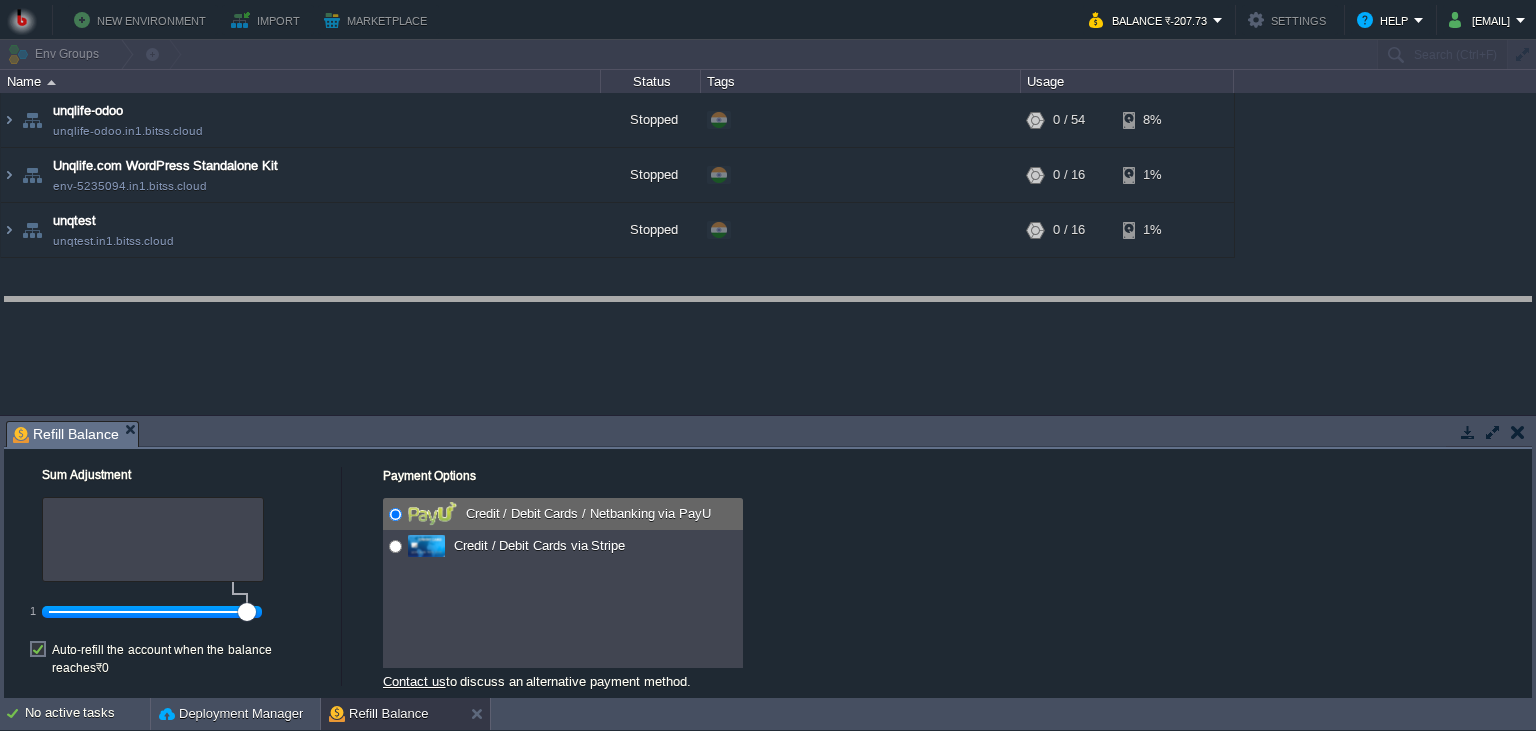 drag, startPoint x: 909, startPoint y: 424, endPoint x: 930, endPoint y: 367, distance: 60.74537 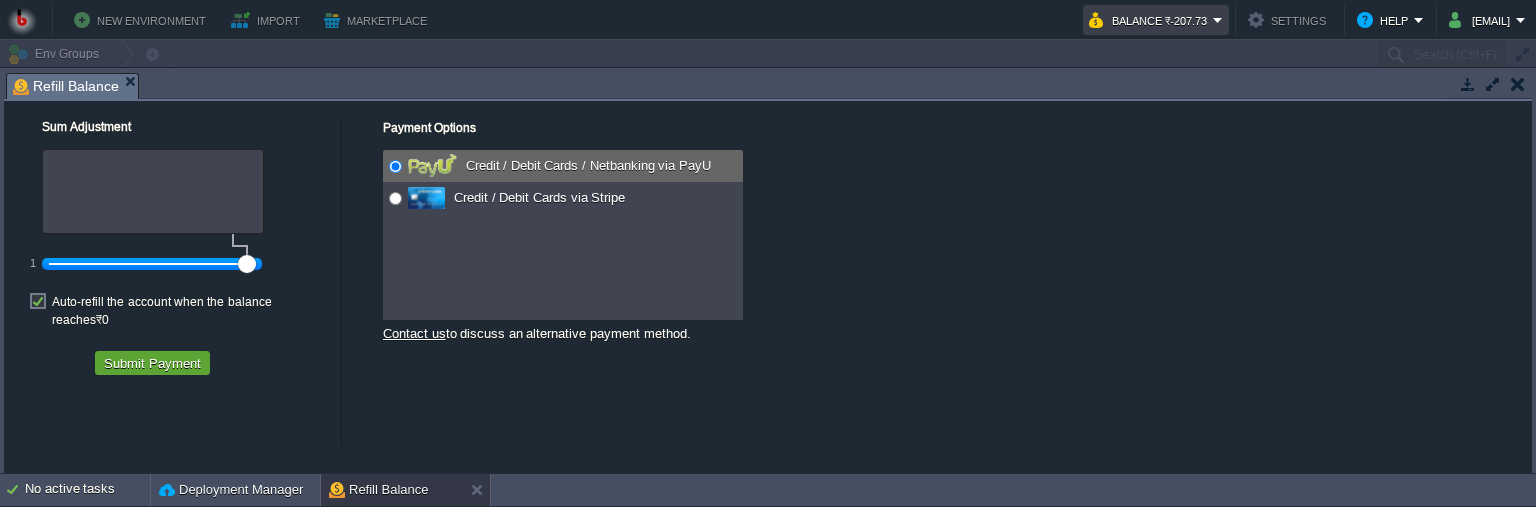click on "Balance ₹-207.73" at bounding box center [1151, 20] 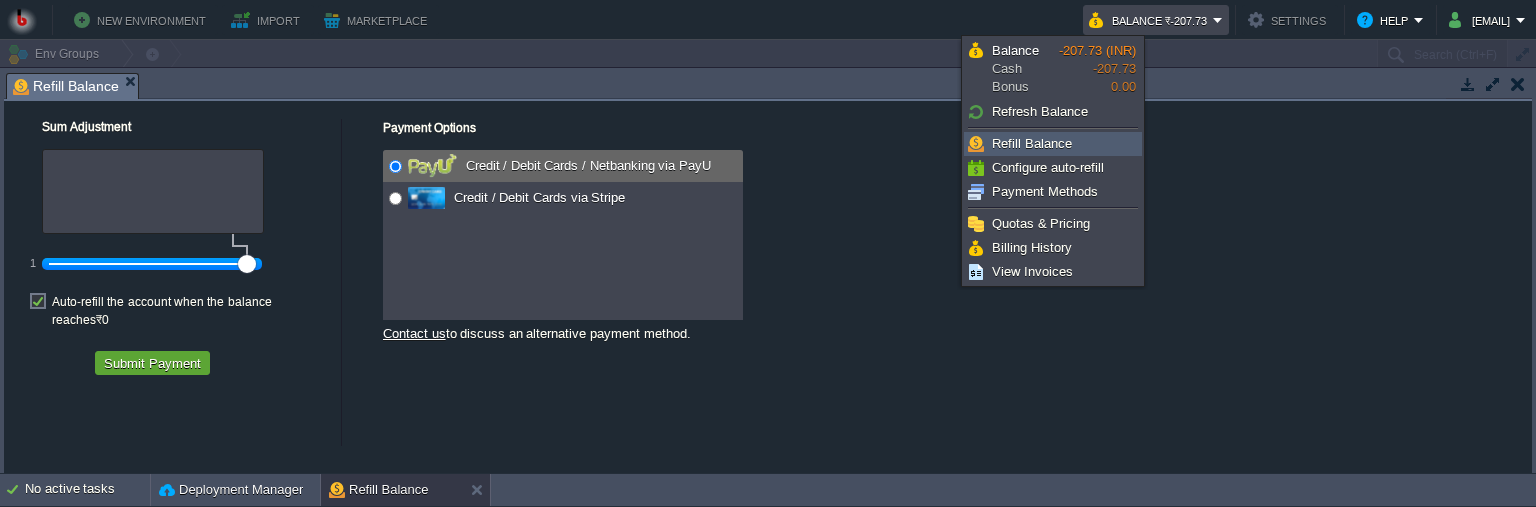 click on "Refill Balance" at bounding box center [1032, 143] 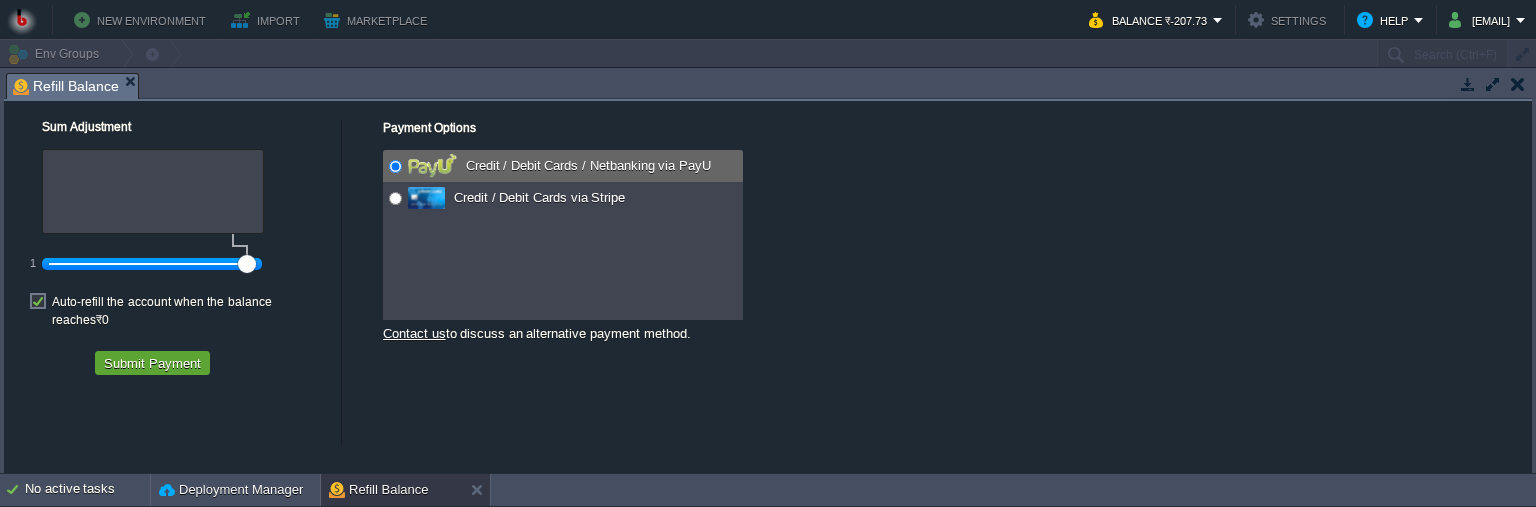 click at bounding box center (1518, 84) 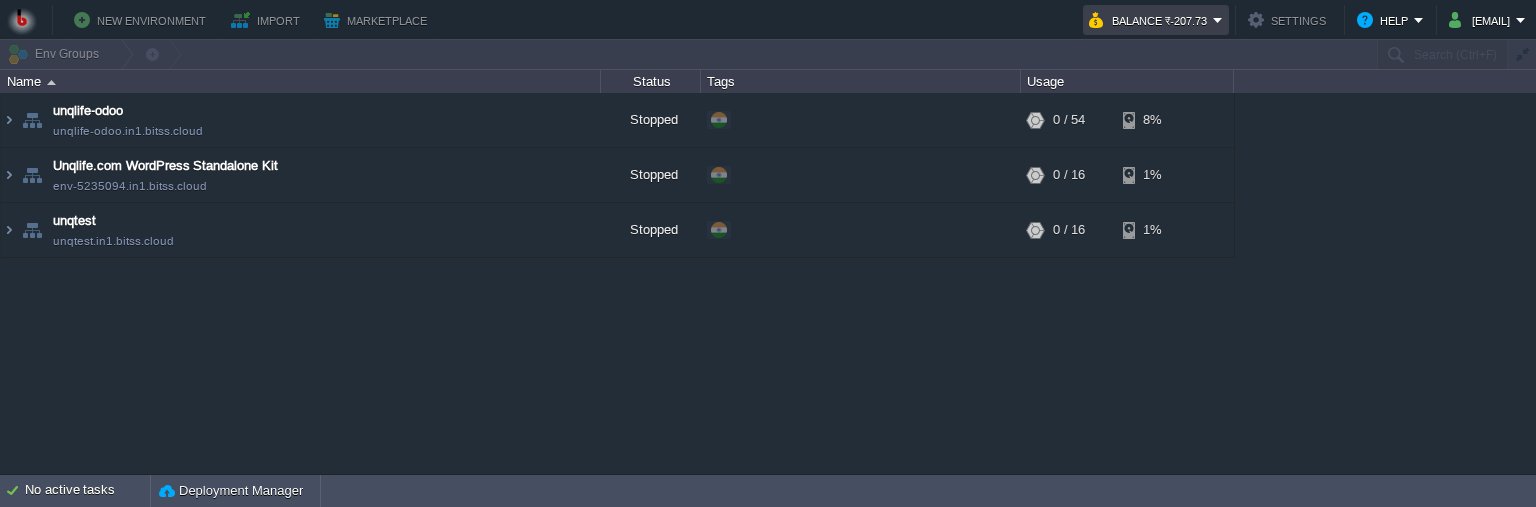 click on "Balance ₹-207.73" at bounding box center [1151, 20] 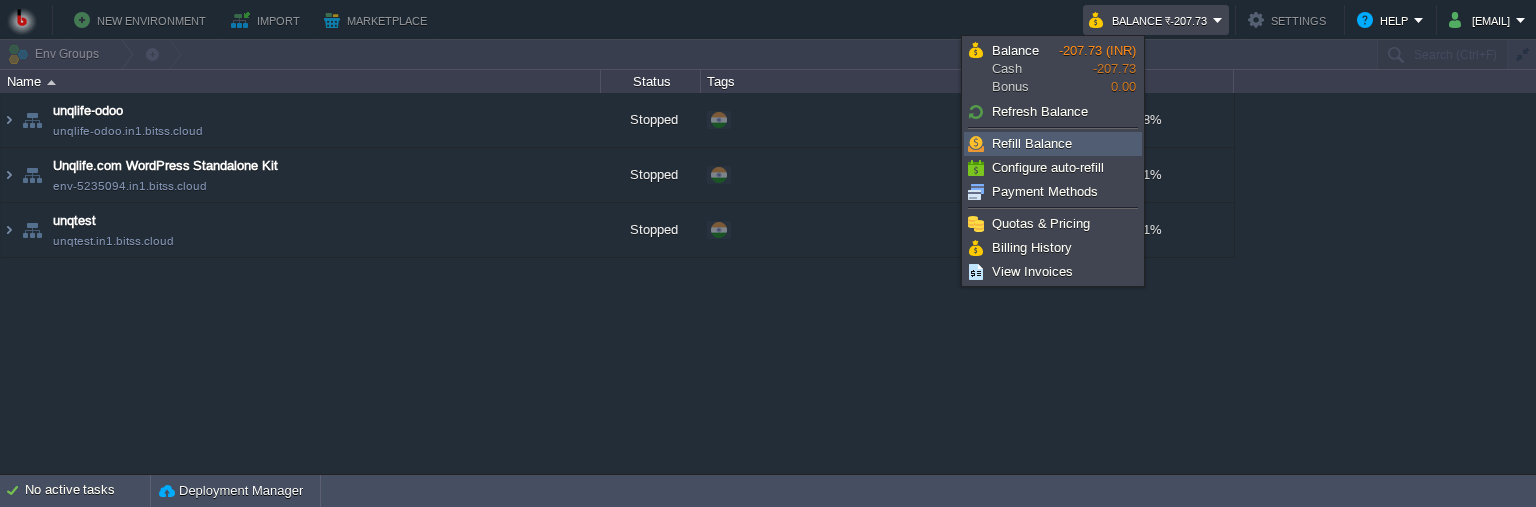 click on "Refill Balance" at bounding box center (1032, 143) 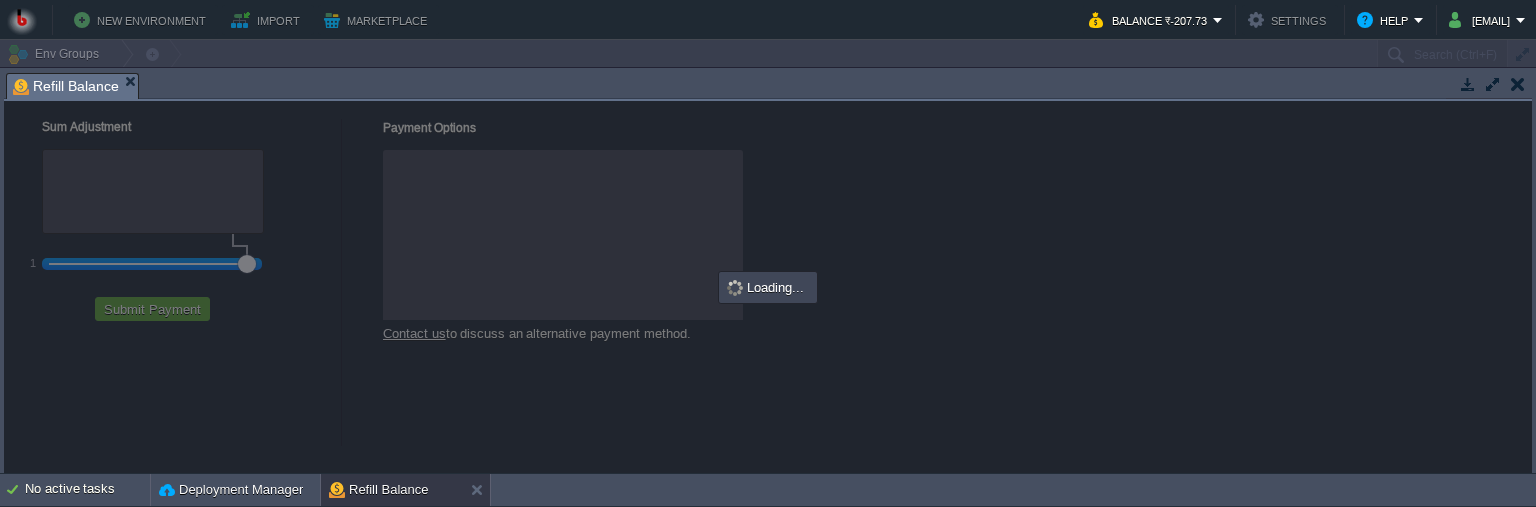 checkbox on "true" 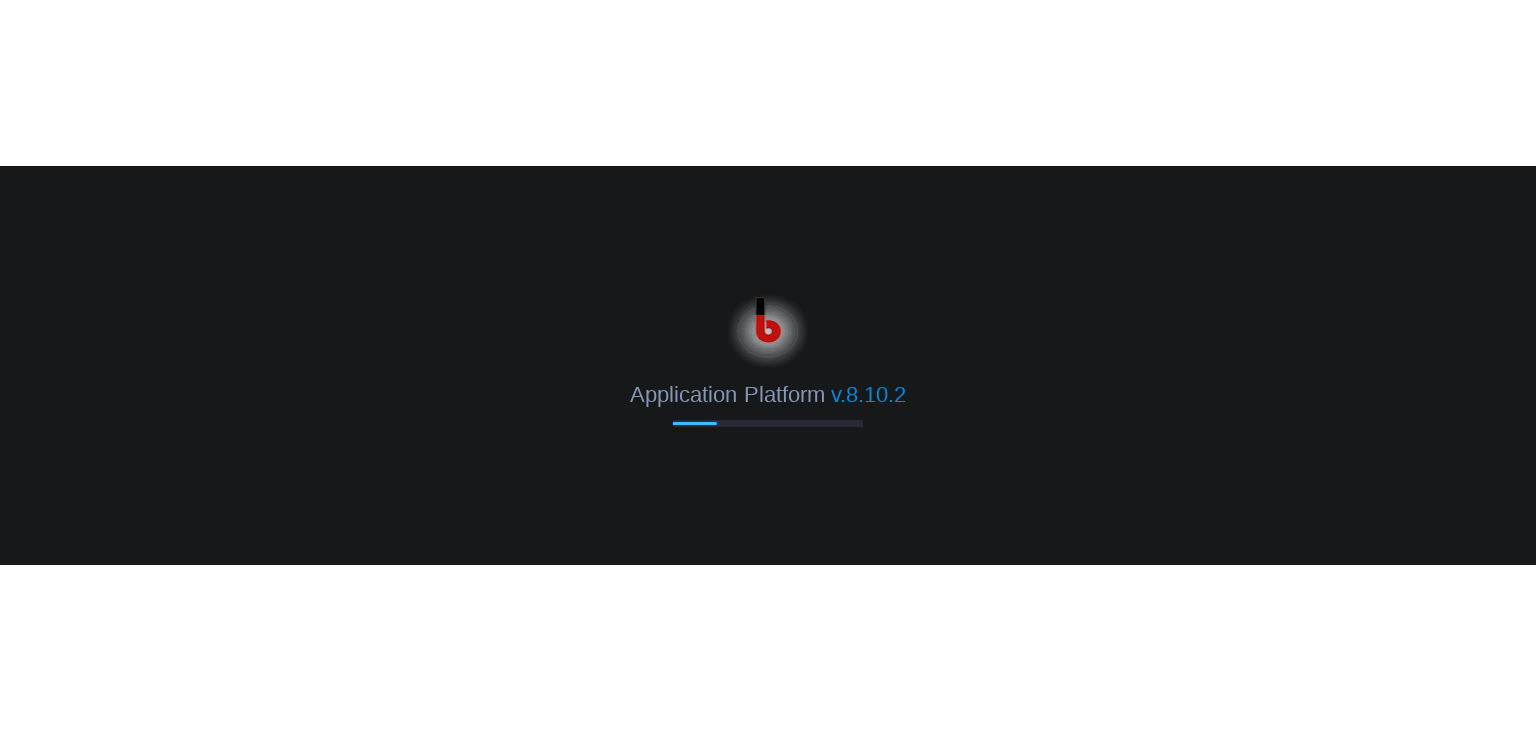 scroll, scrollTop: 0, scrollLeft: 0, axis: both 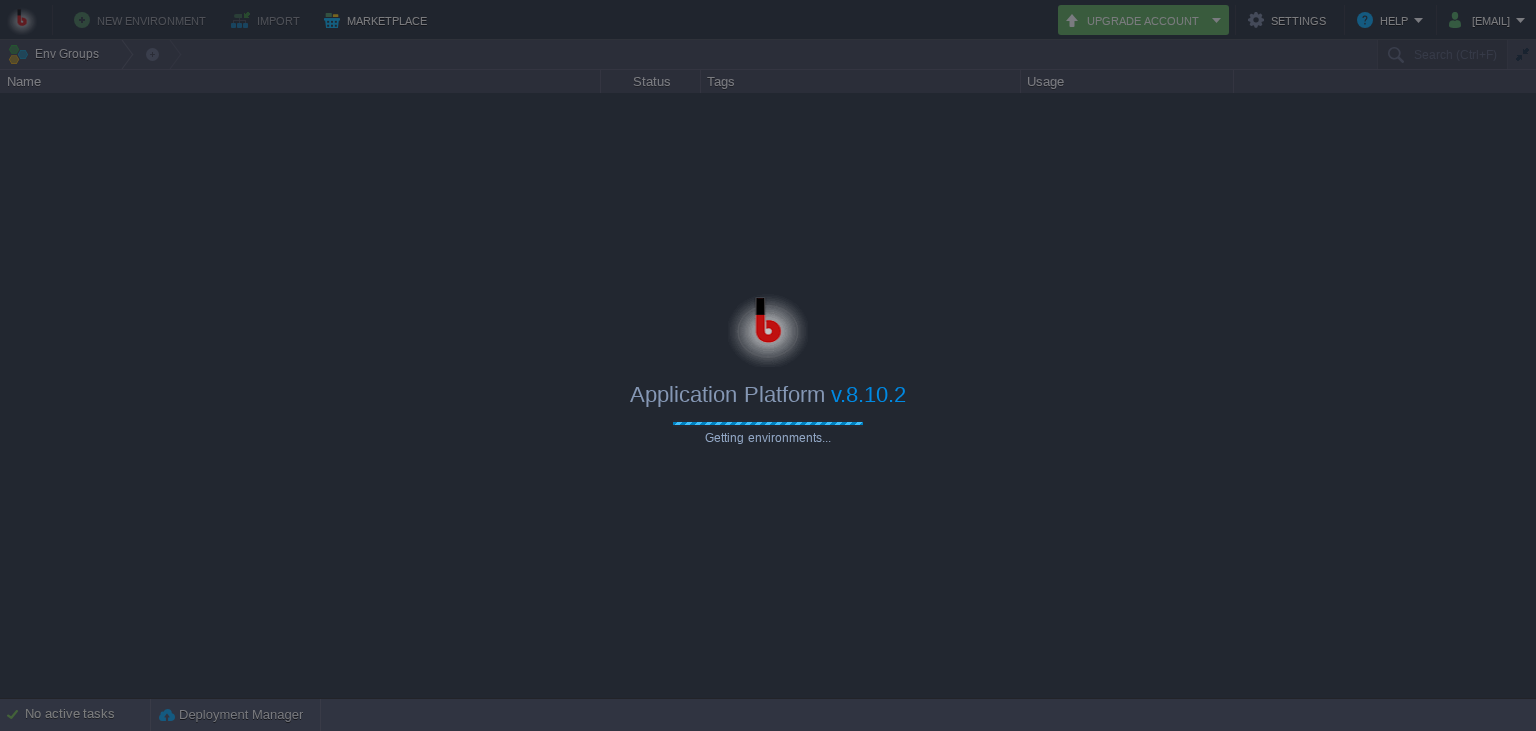 type on "Search (Ctrl+F)" 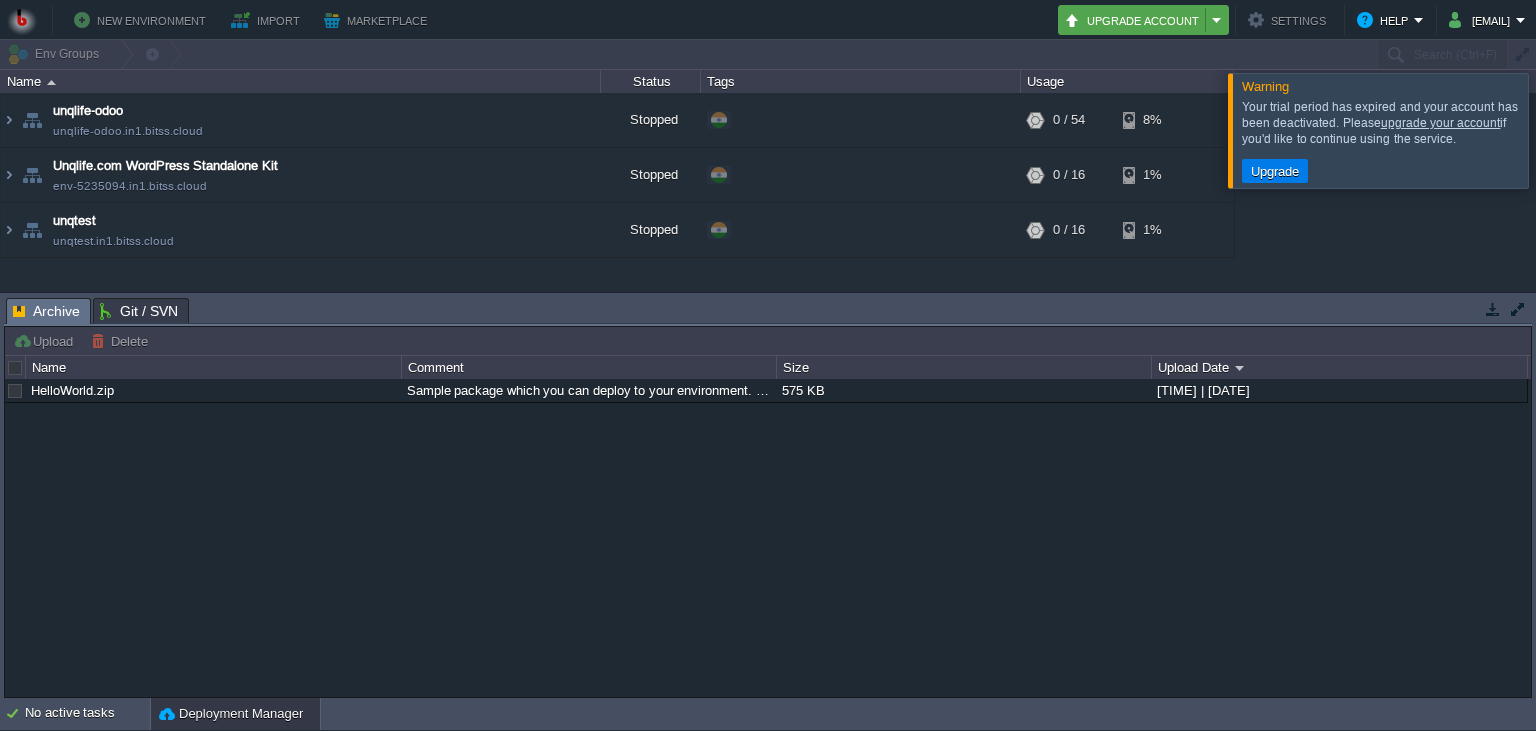 click on "Upgrade Account" at bounding box center [1135, 20] 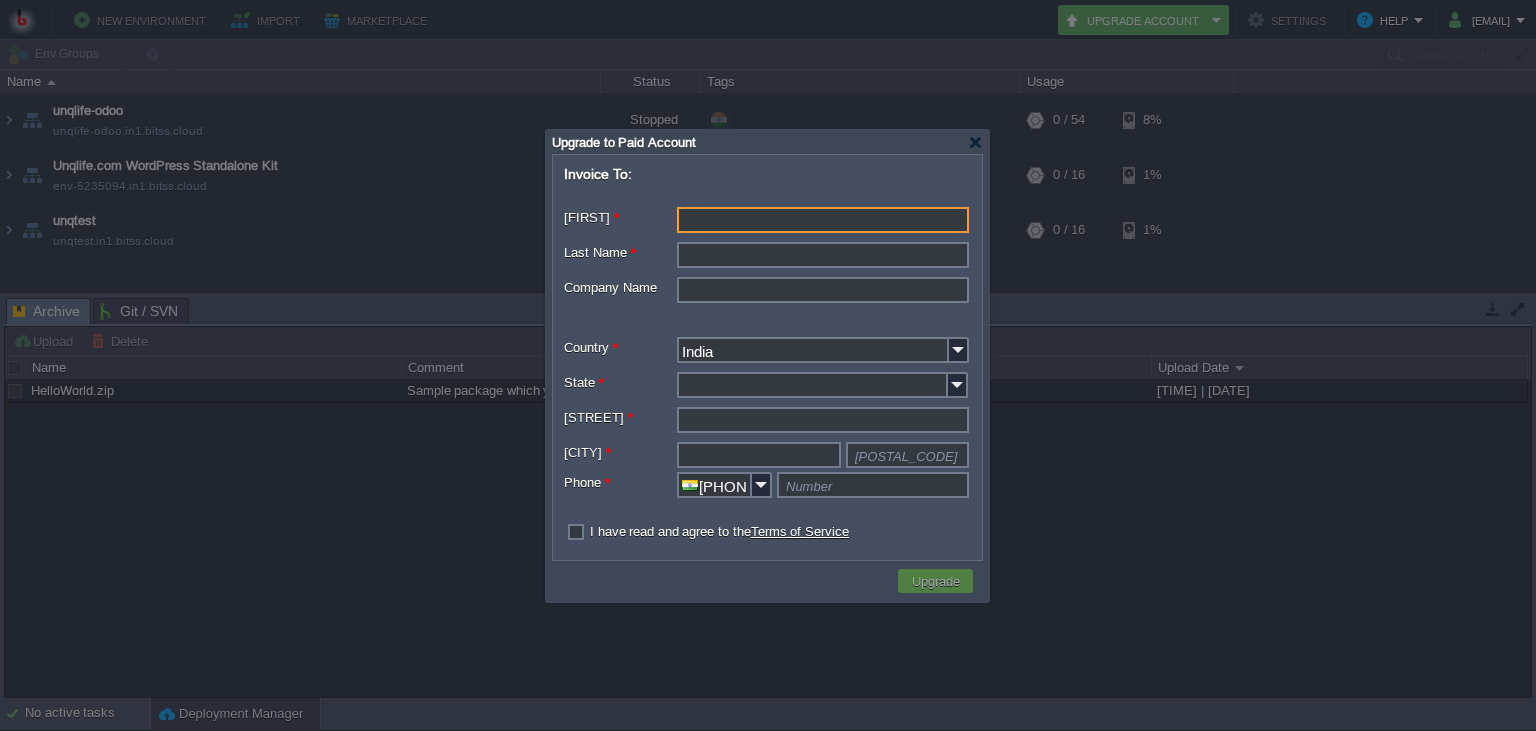click on "[FIRST] *" at bounding box center [823, 220] 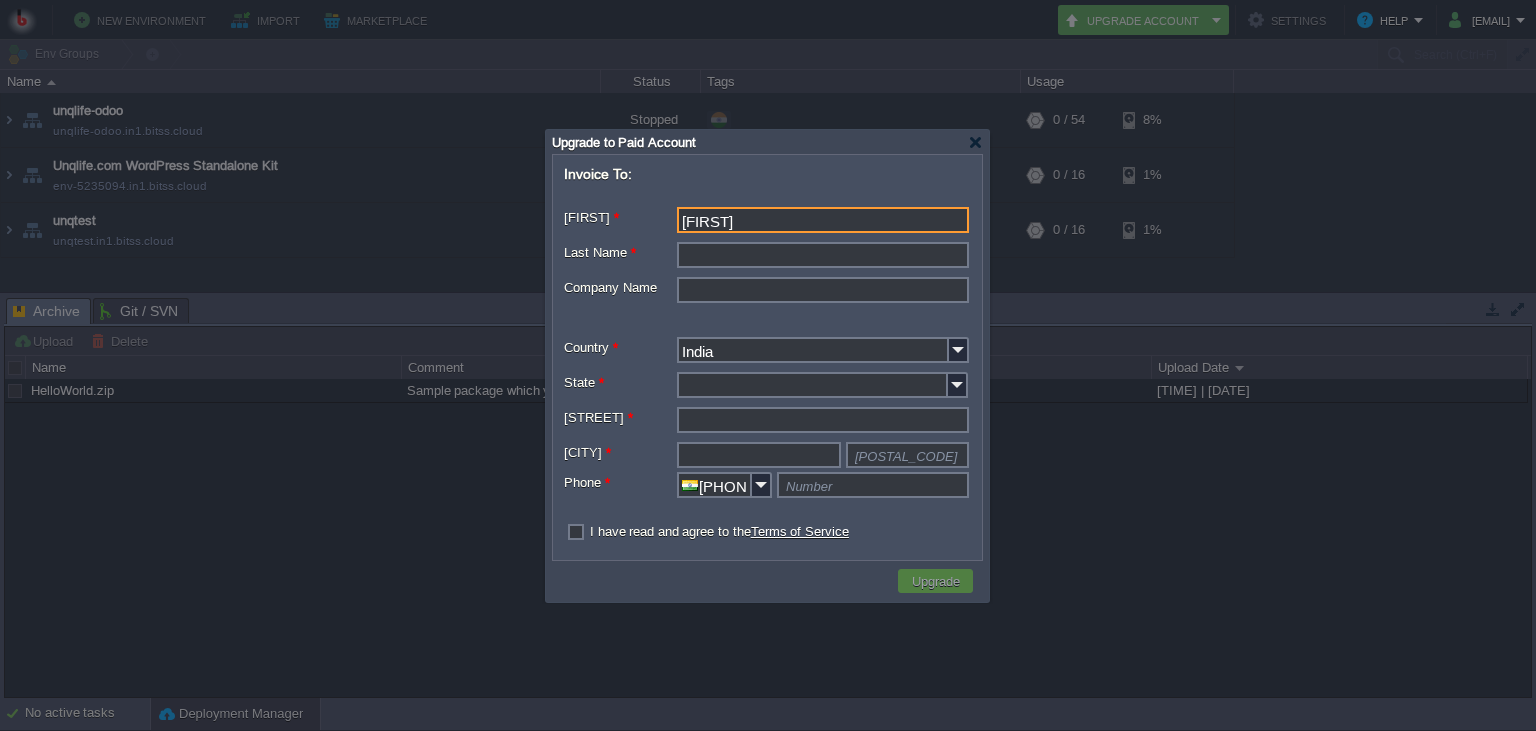 type on "[FIRST]" 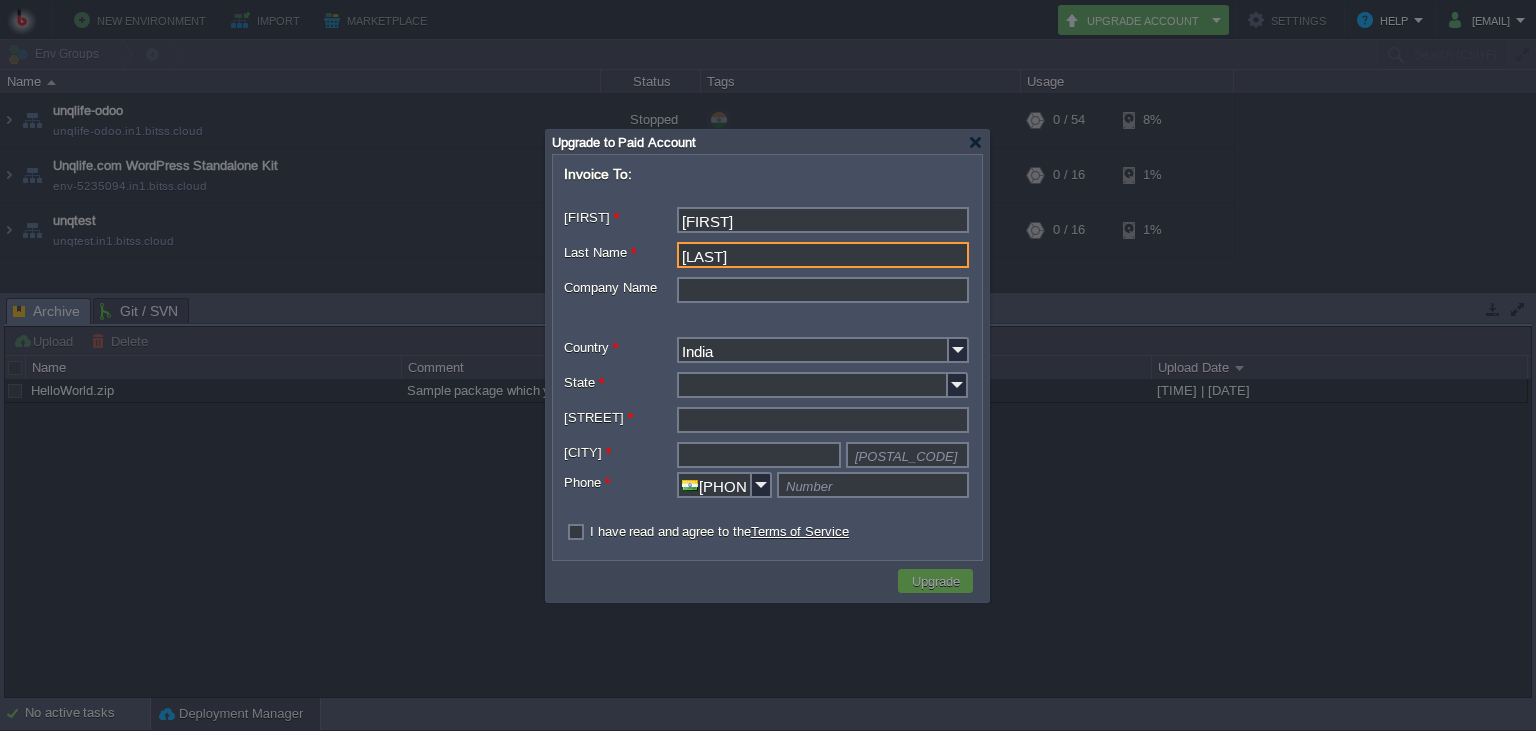 type on "[LAST]" 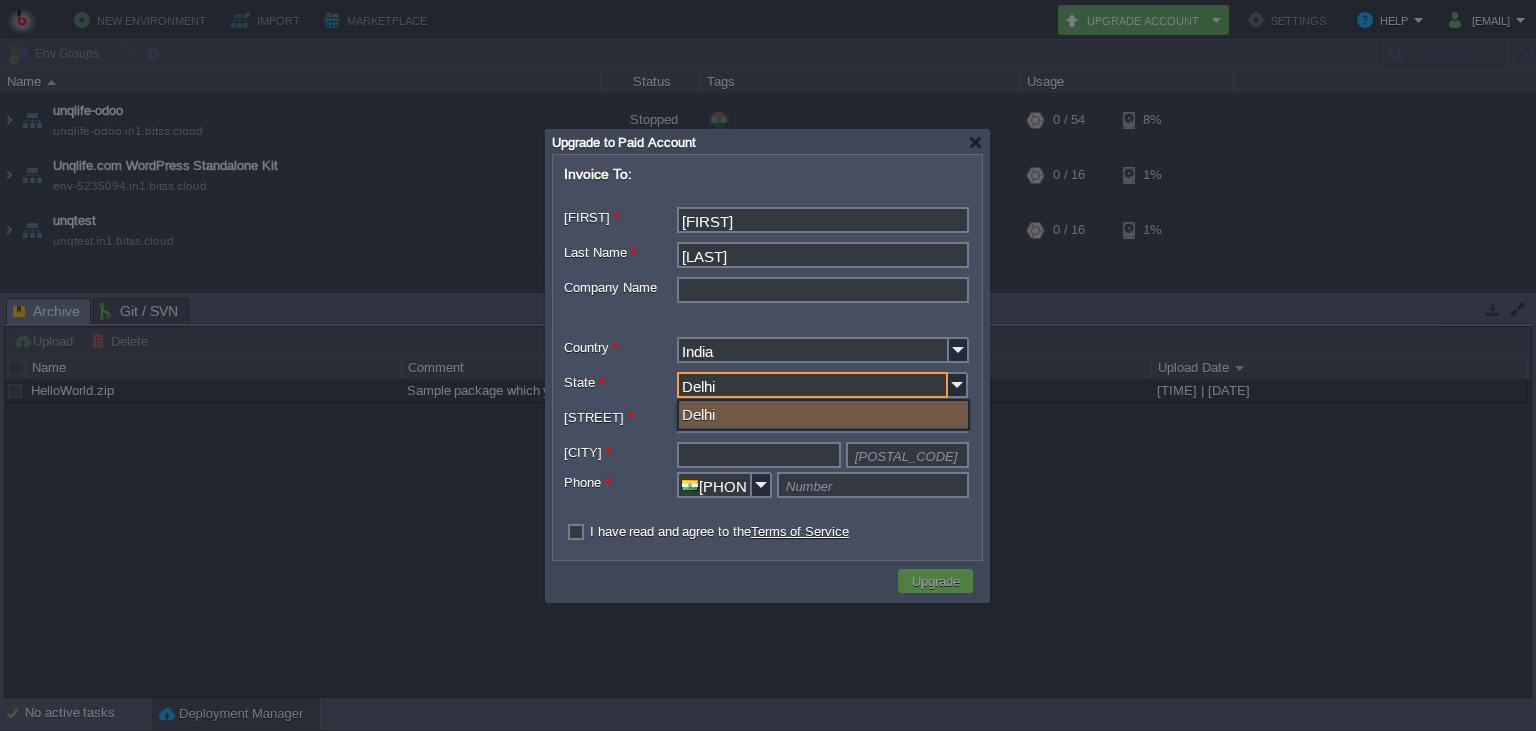 type on "Delhi" 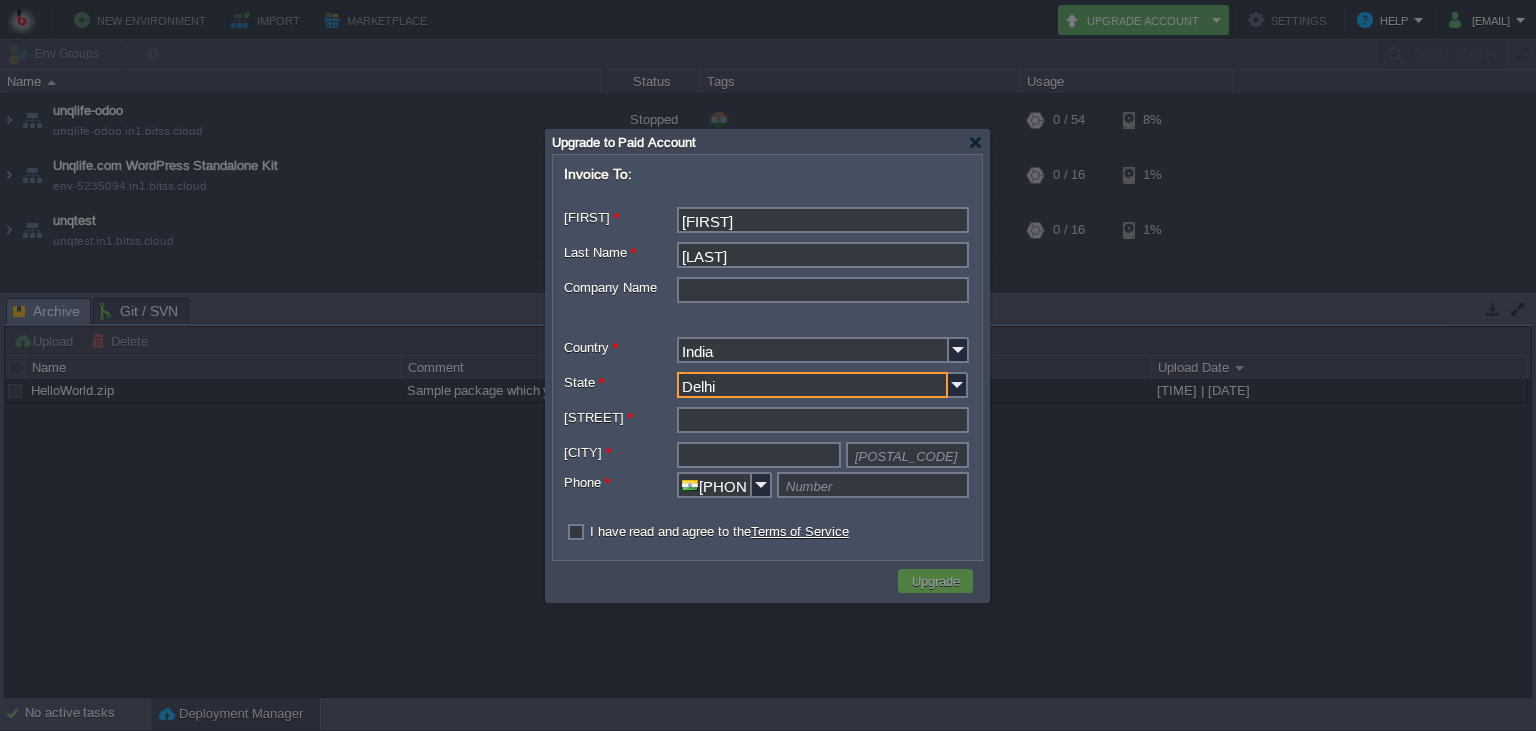 click on "Street Address *" at bounding box center (823, 420) 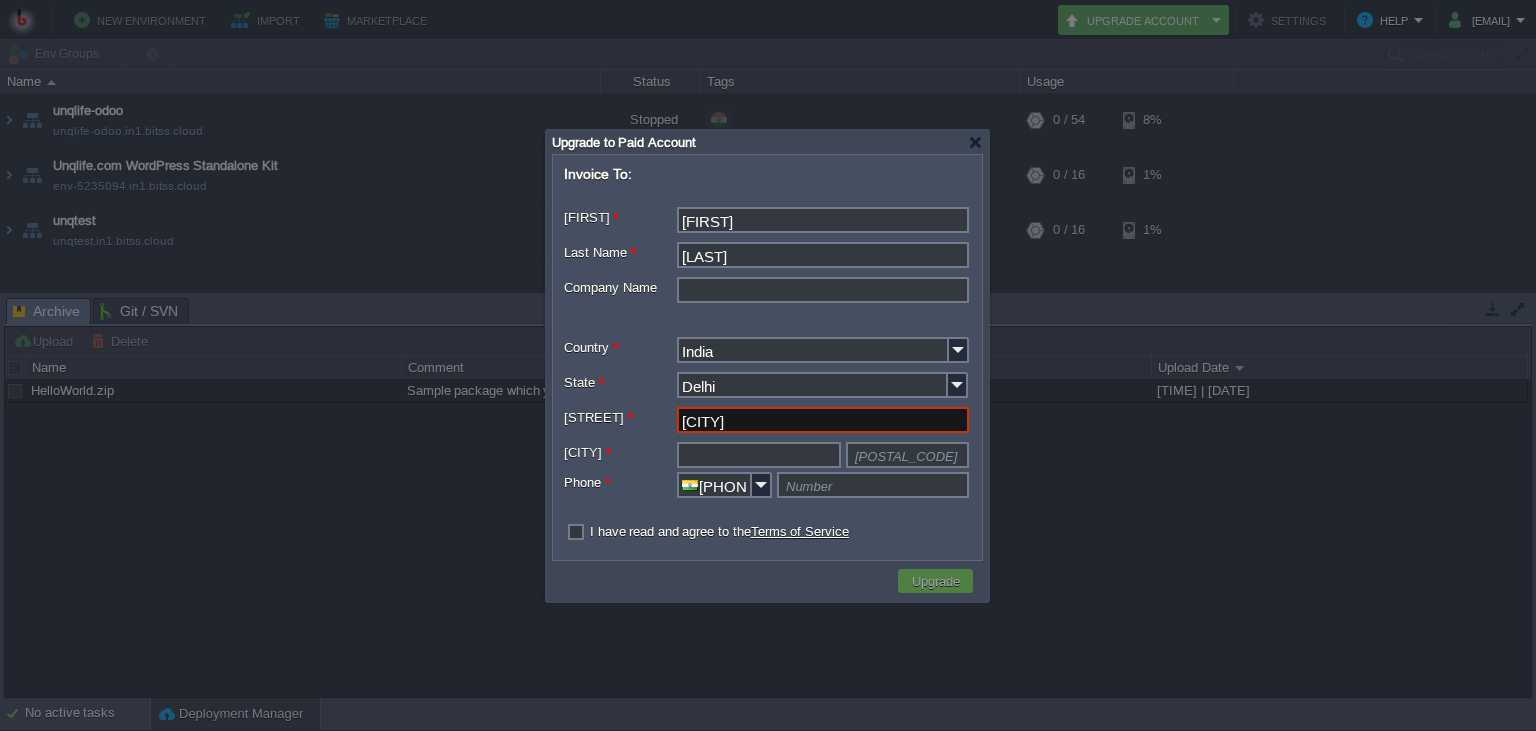 type on "delhi" 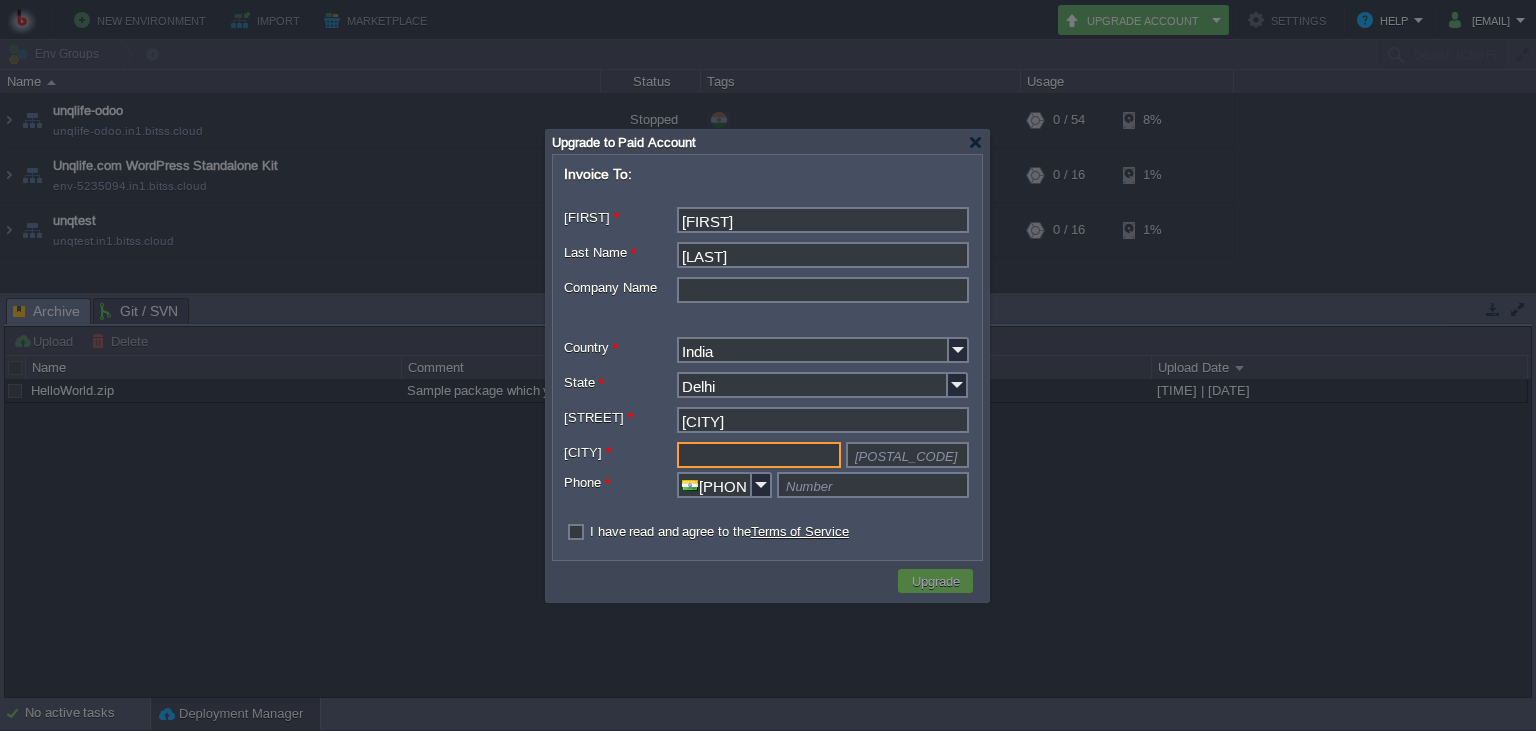 type on "D" 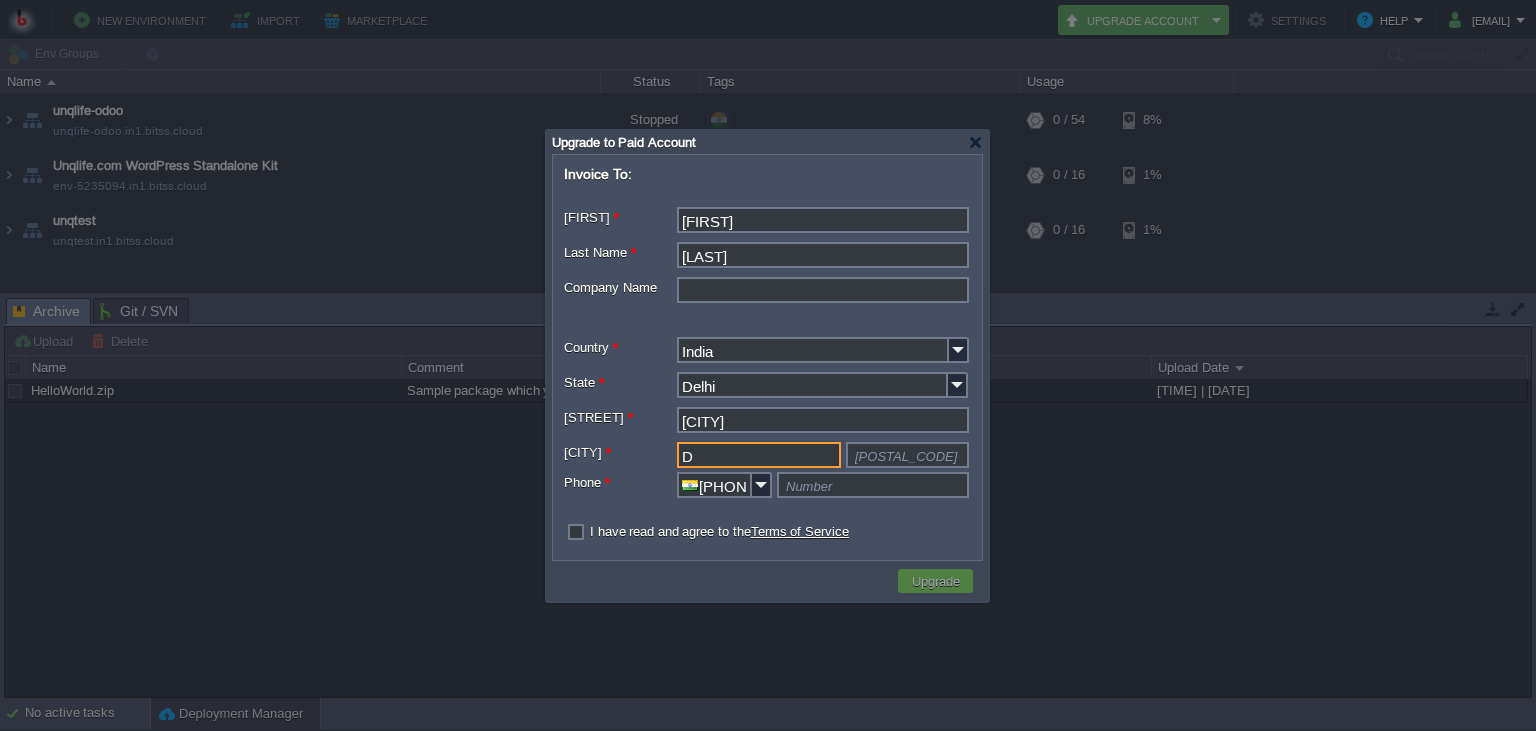 type 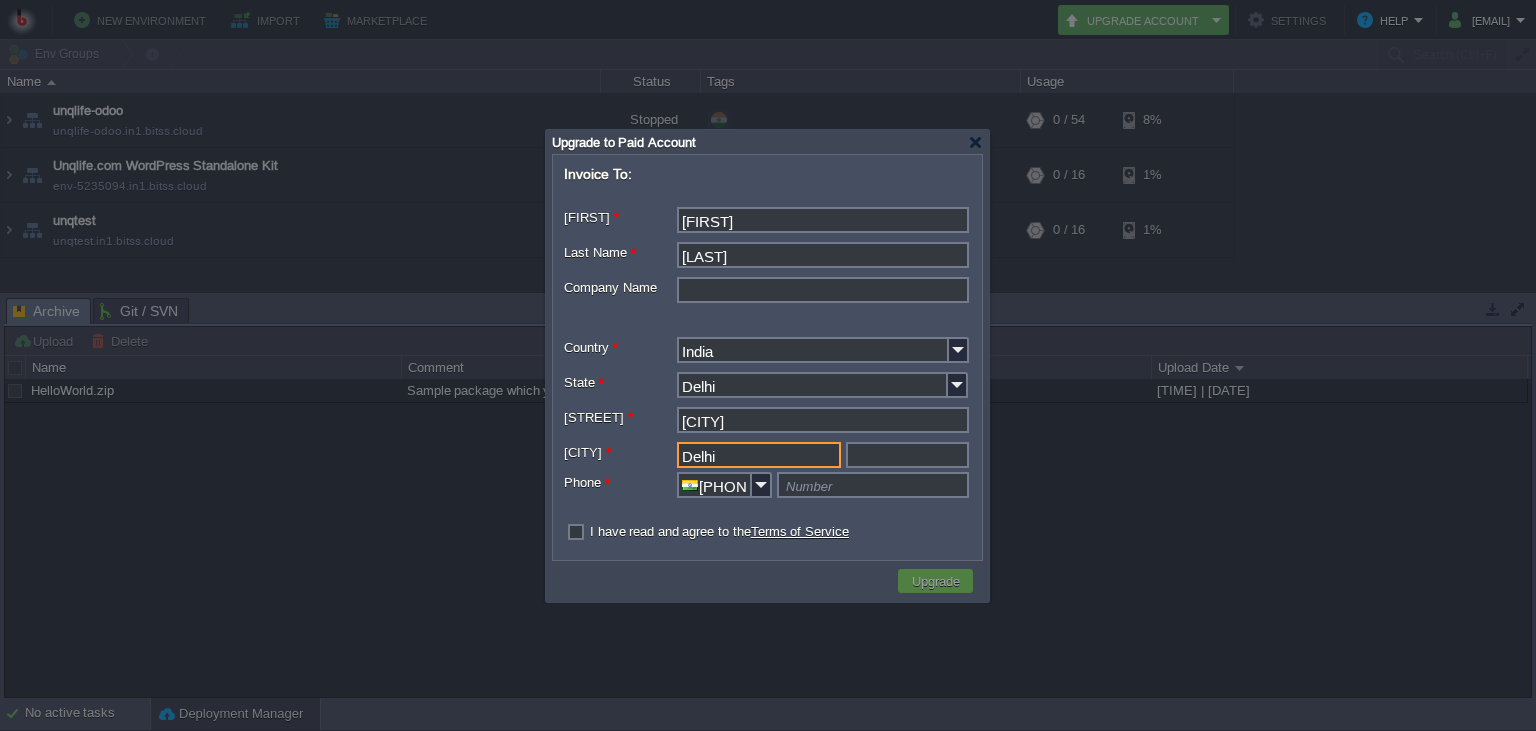 type on "Delhi" 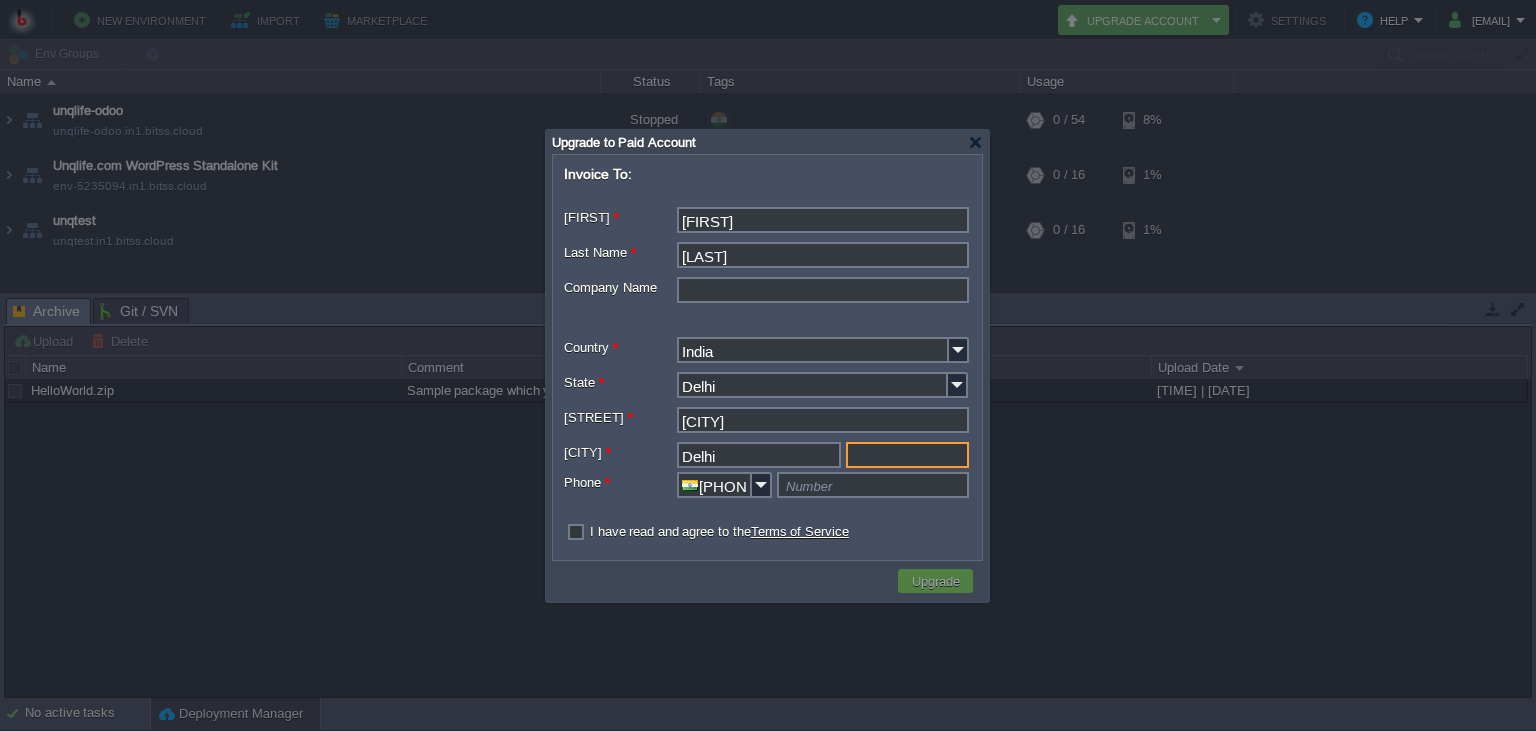 type on "Zip/Postal Code" 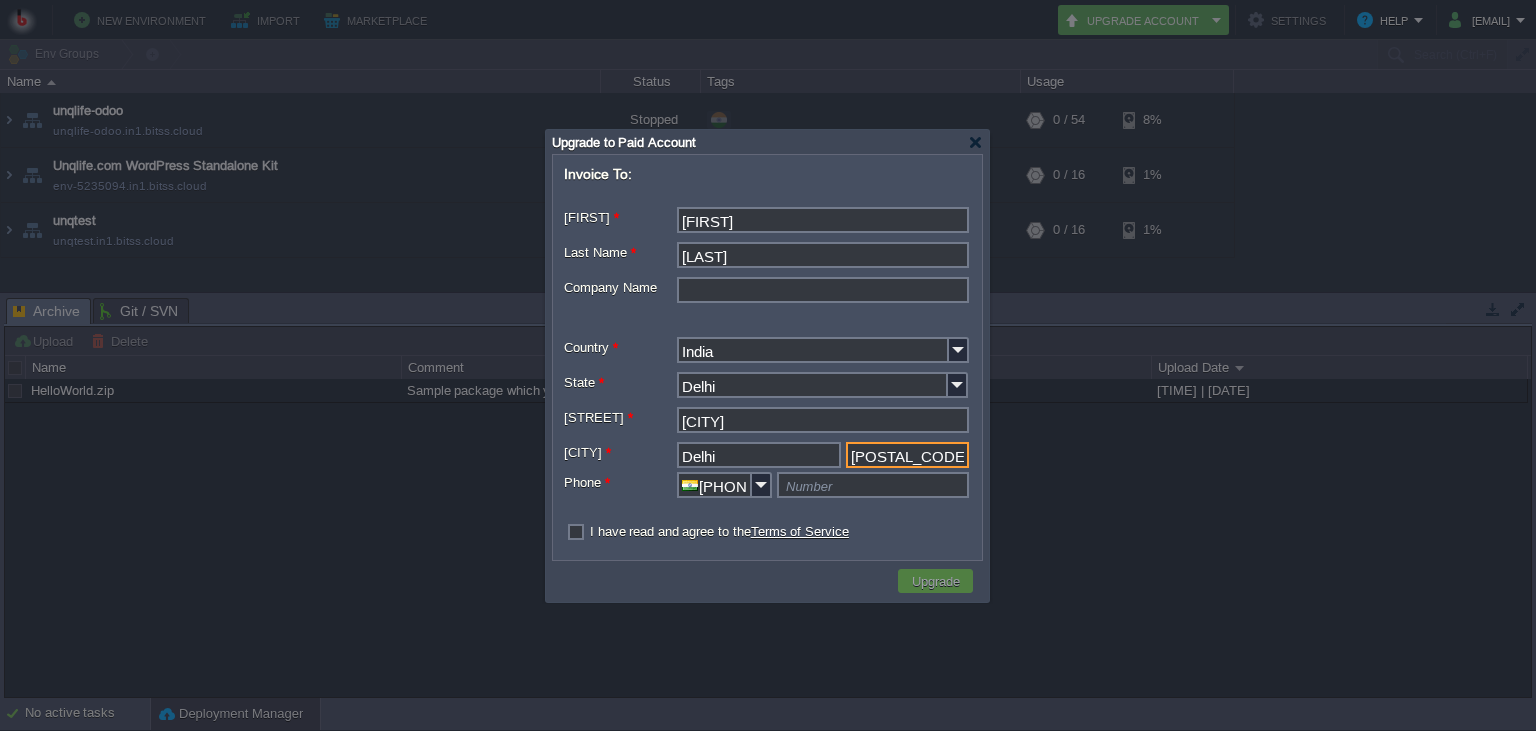 type 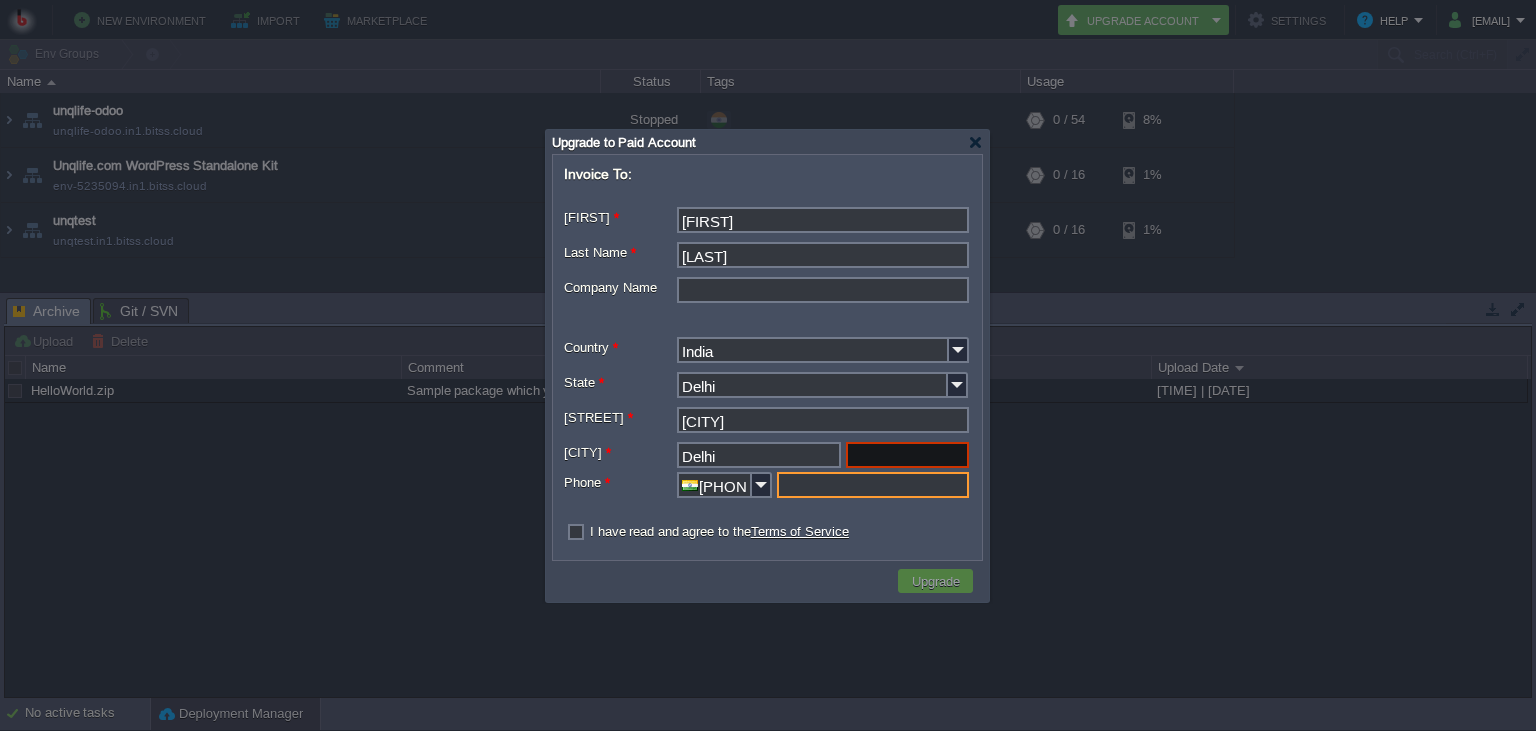 type on "Number" 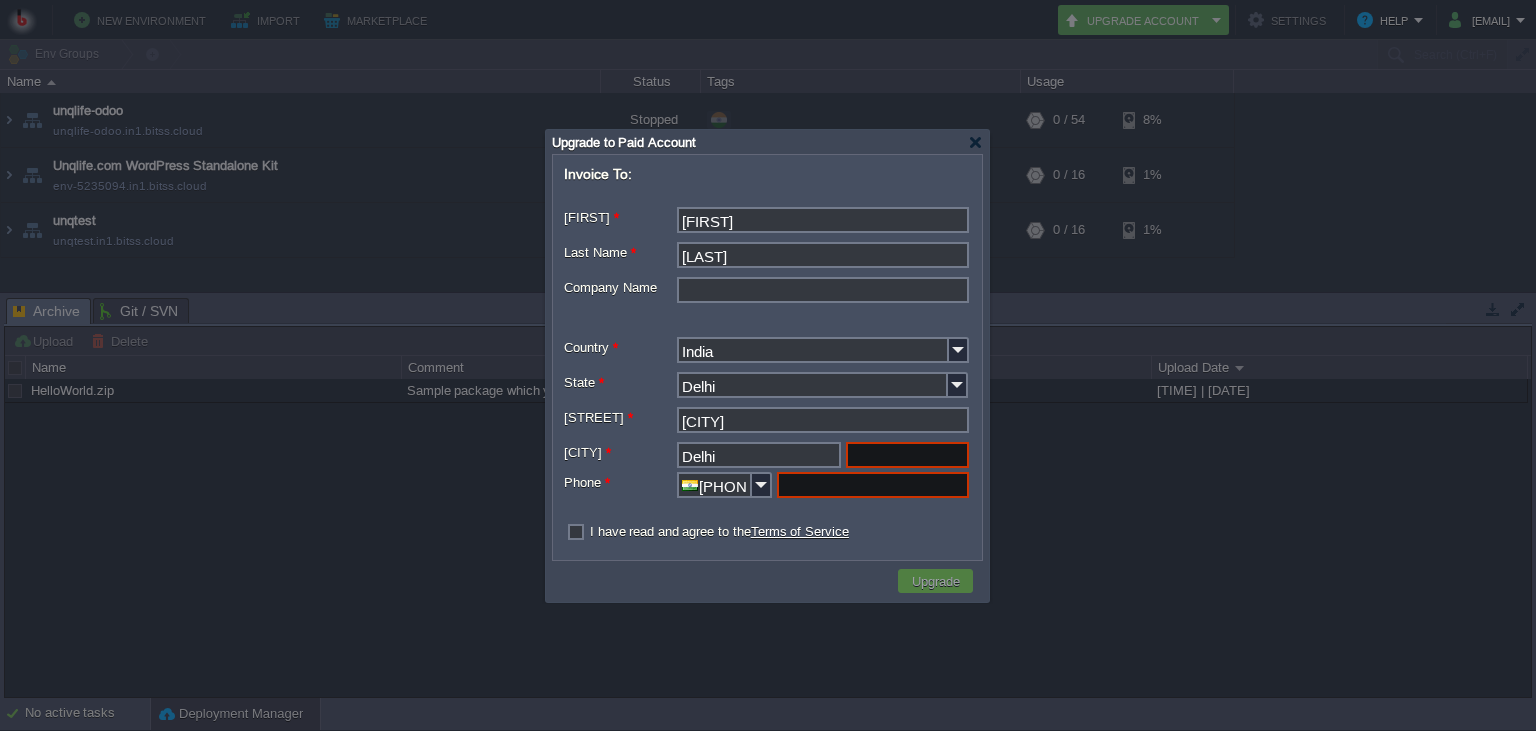 paste on "97113 53312" 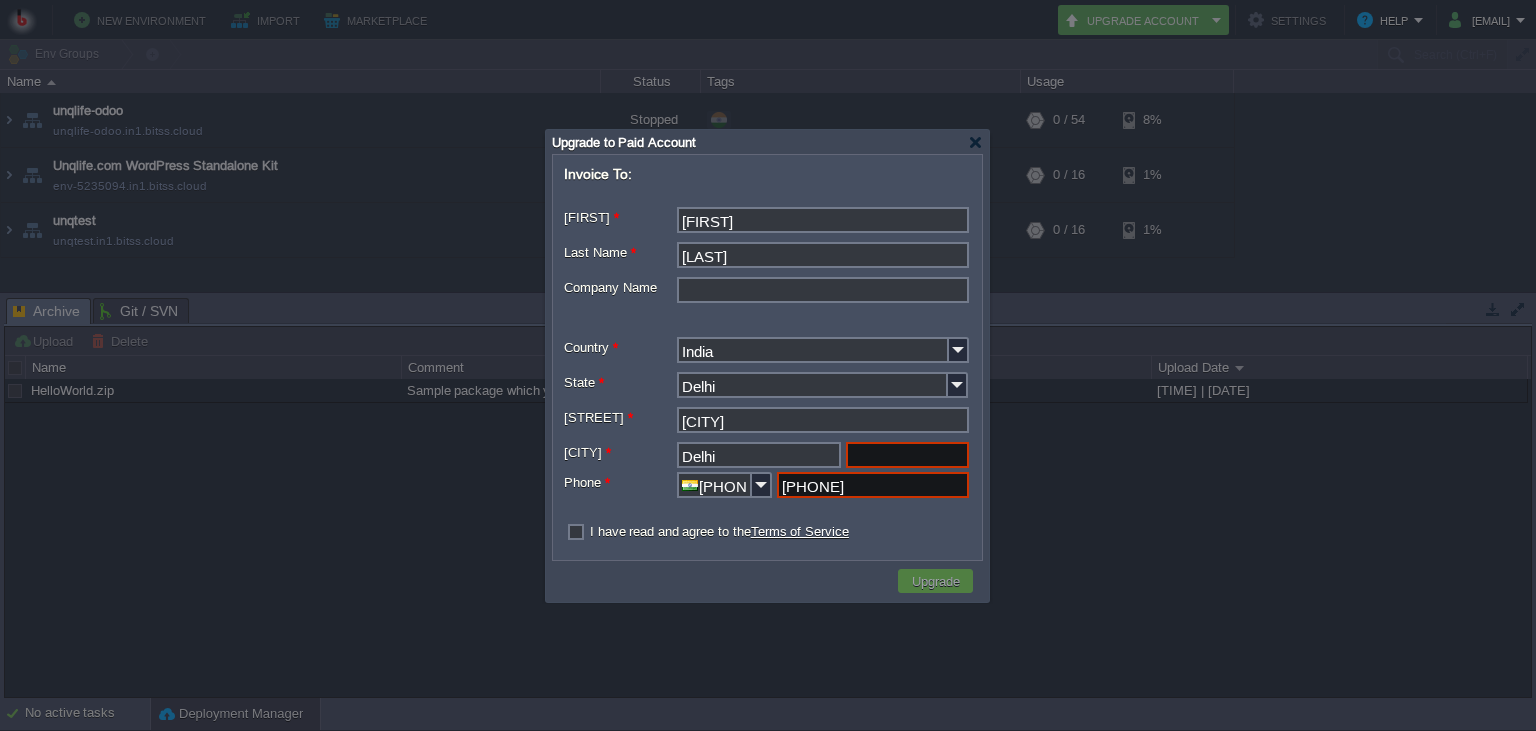 type on "97113 53312" 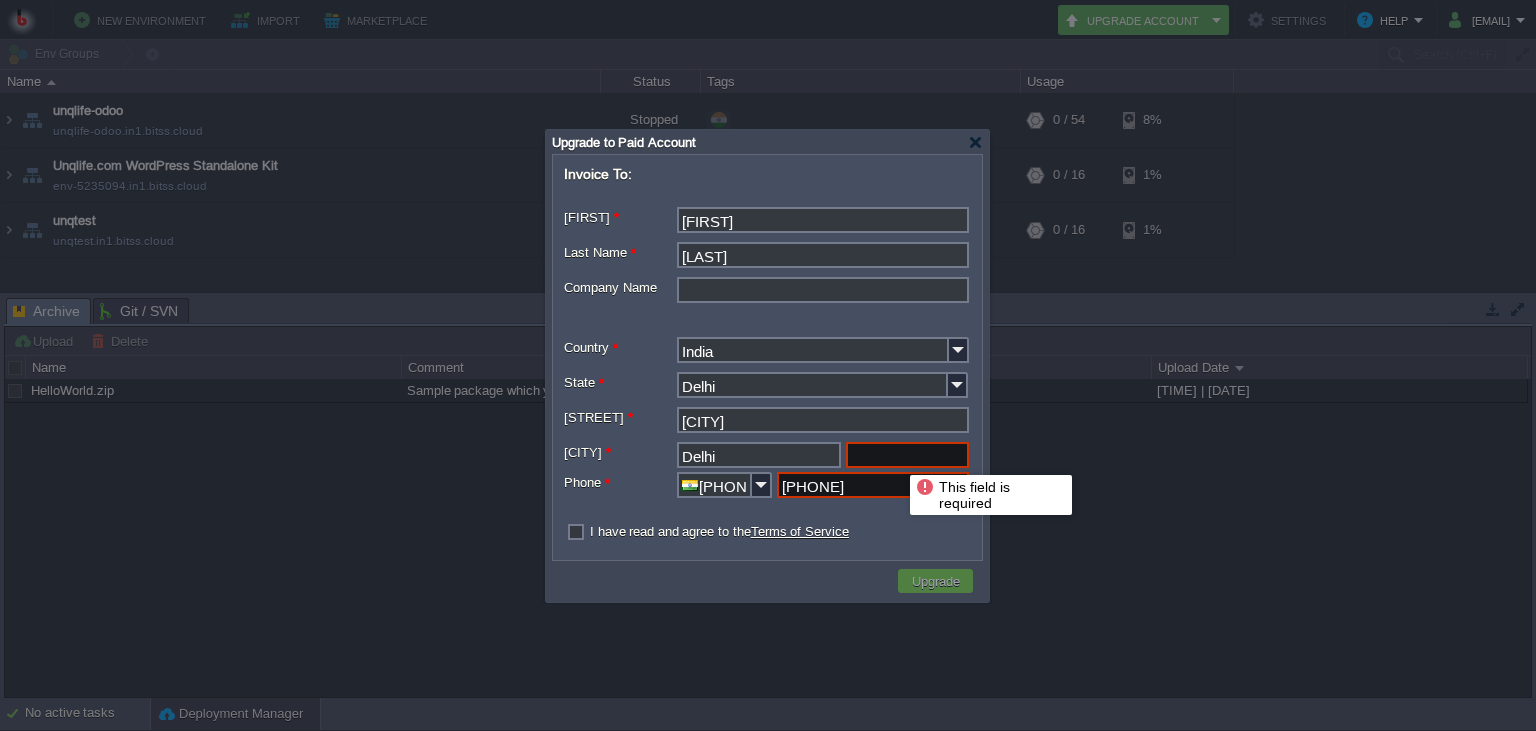 click at bounding box center [907, 455] 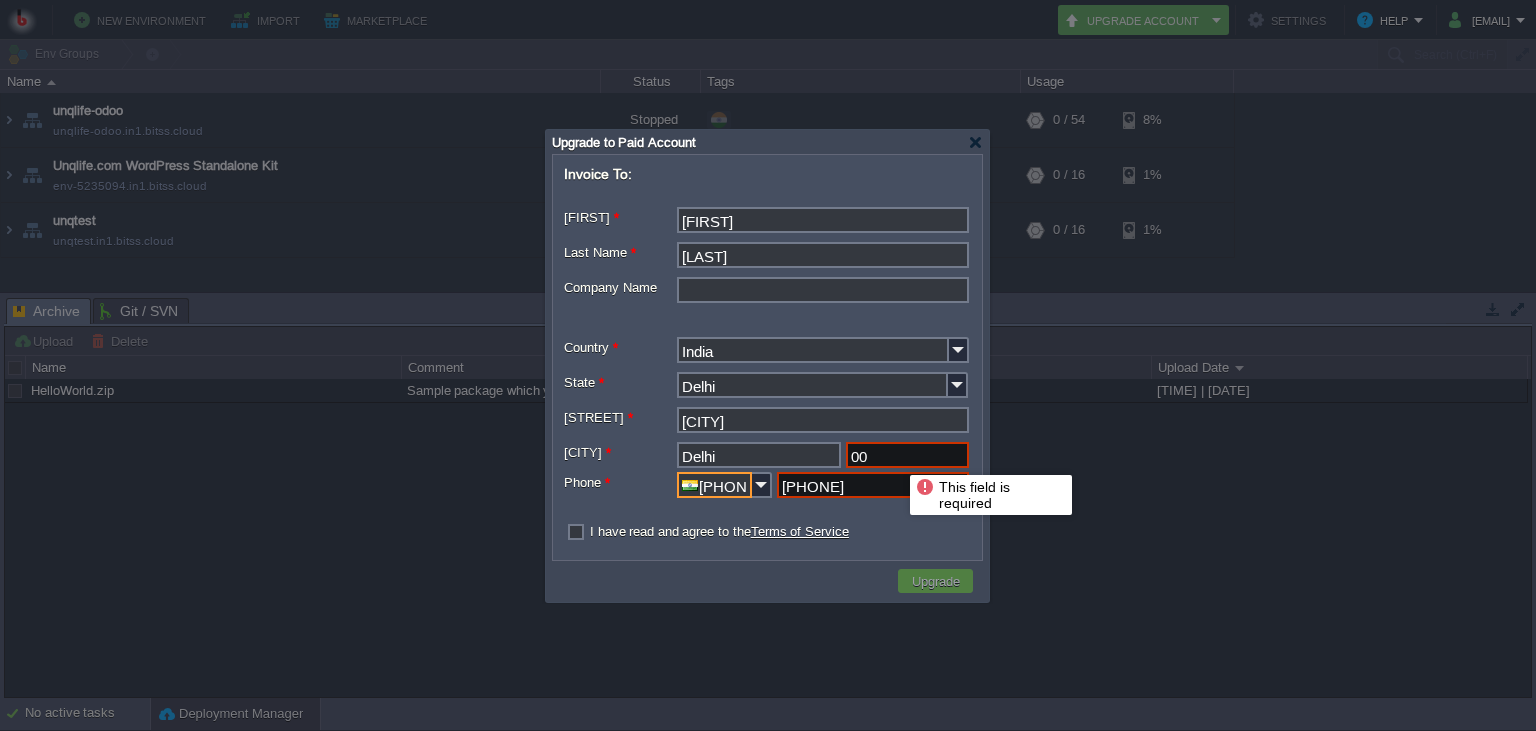 click on "00" at bounding box center [907, 455] 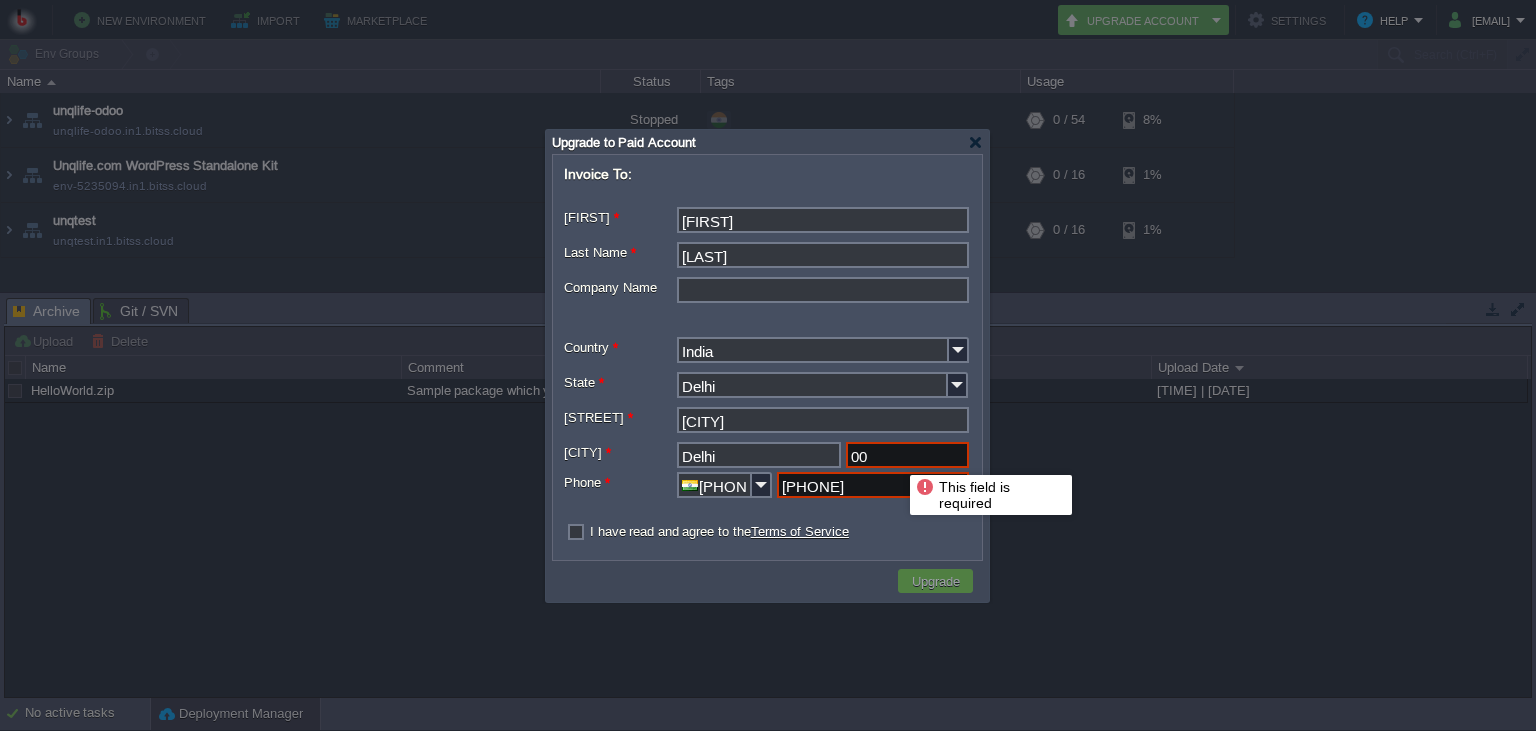 click on "00" at bounding box center [907, 455] 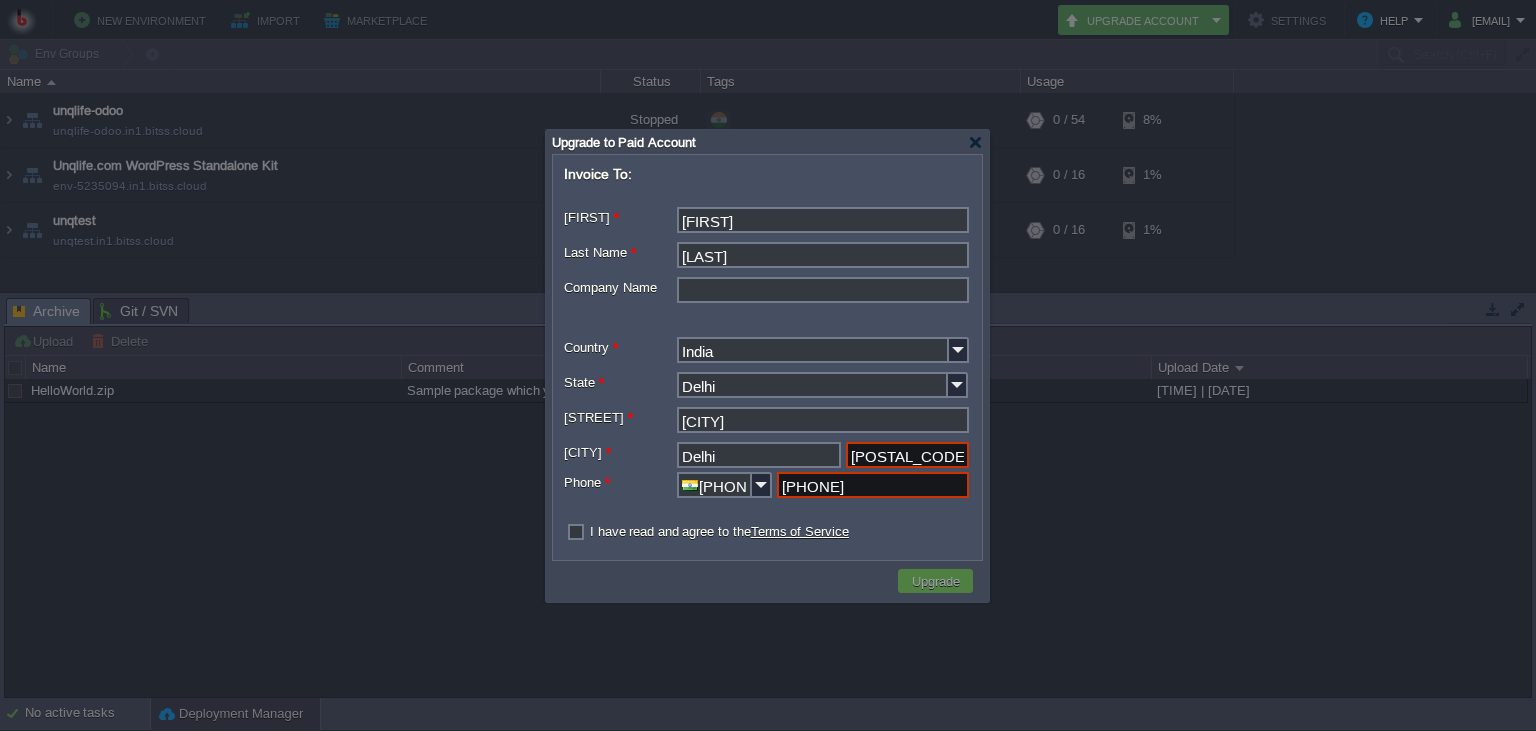 type on "110088" 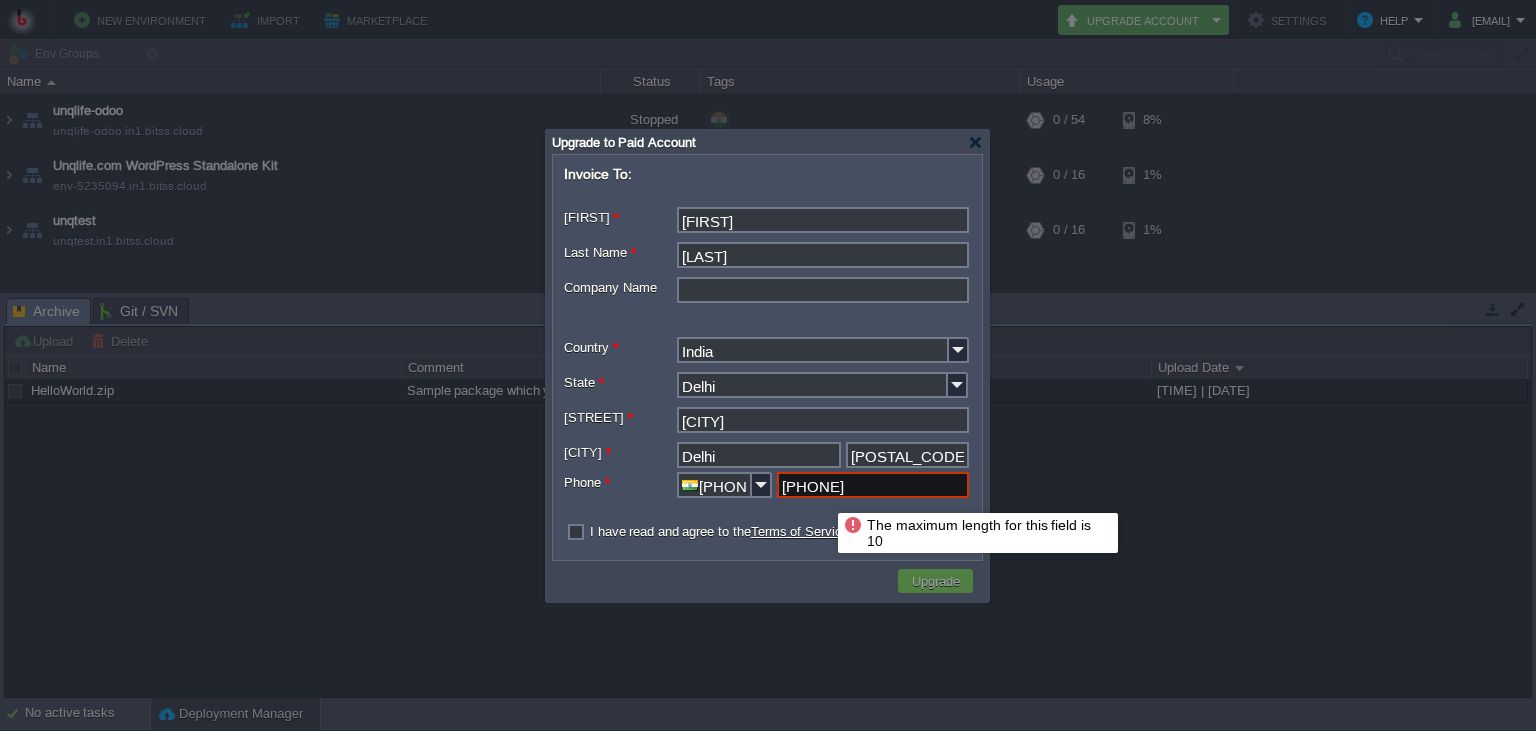 click on "97113 53312" at bounding box center (873, 485) 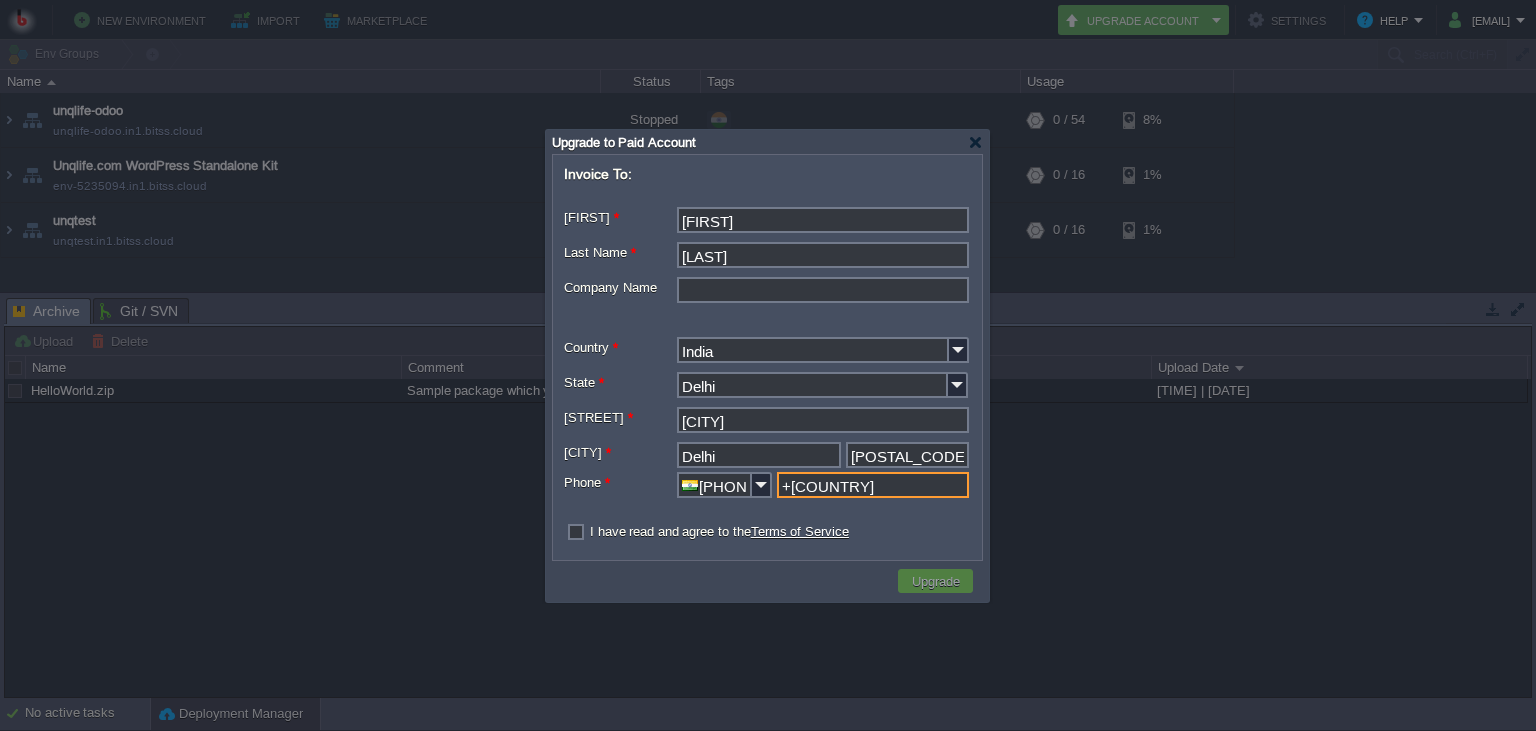type on "9711353312" 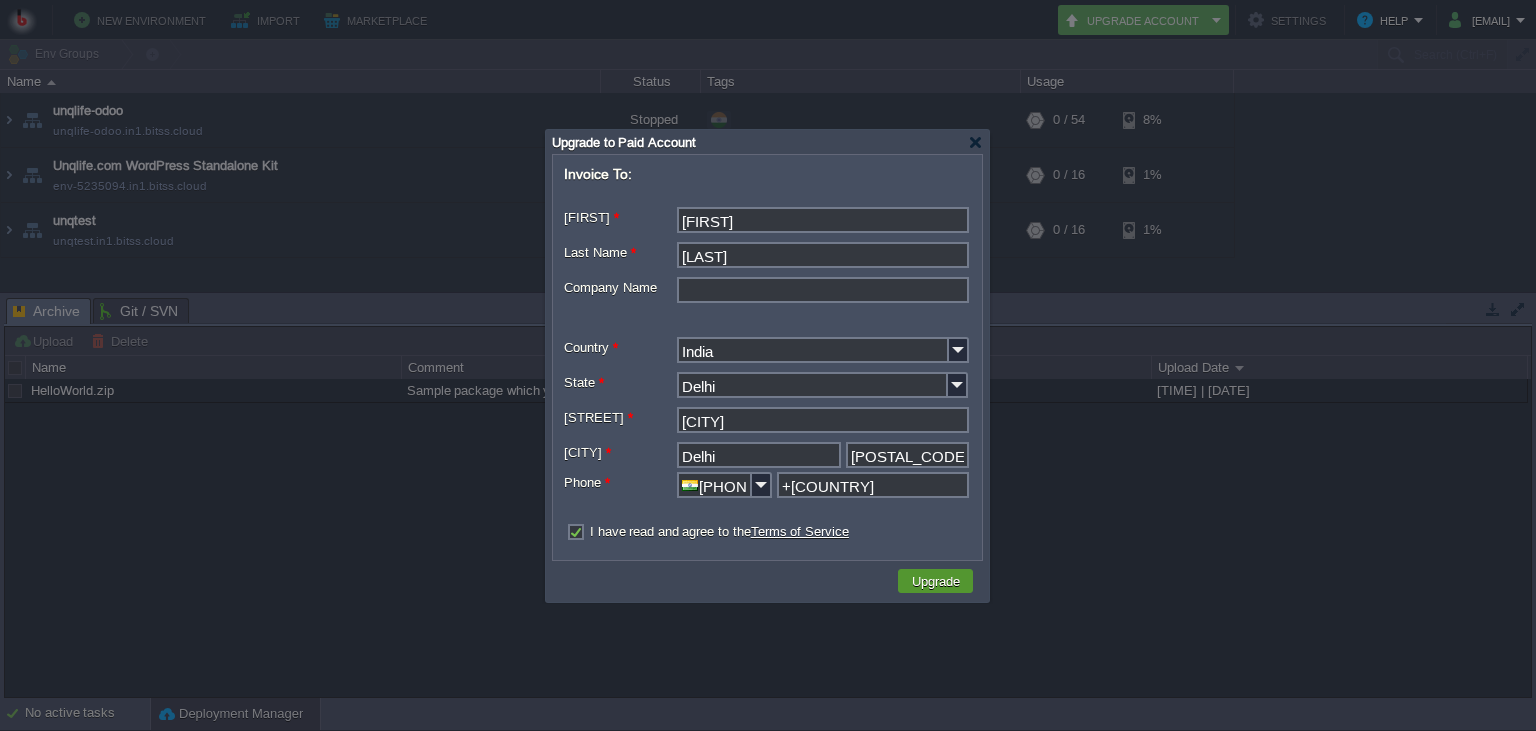 click on "Upgrade" at bounding box center (936, 581) 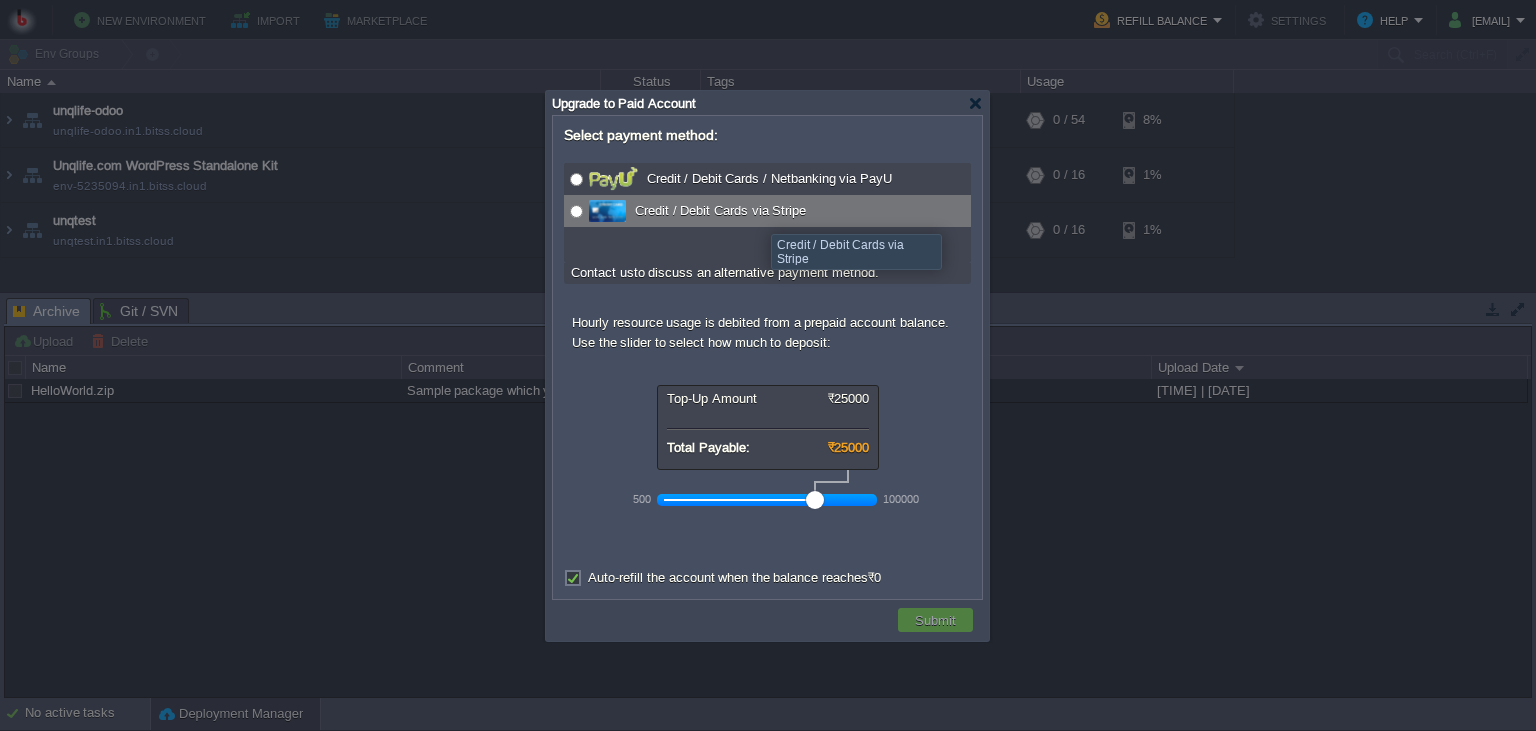 radio on "true" 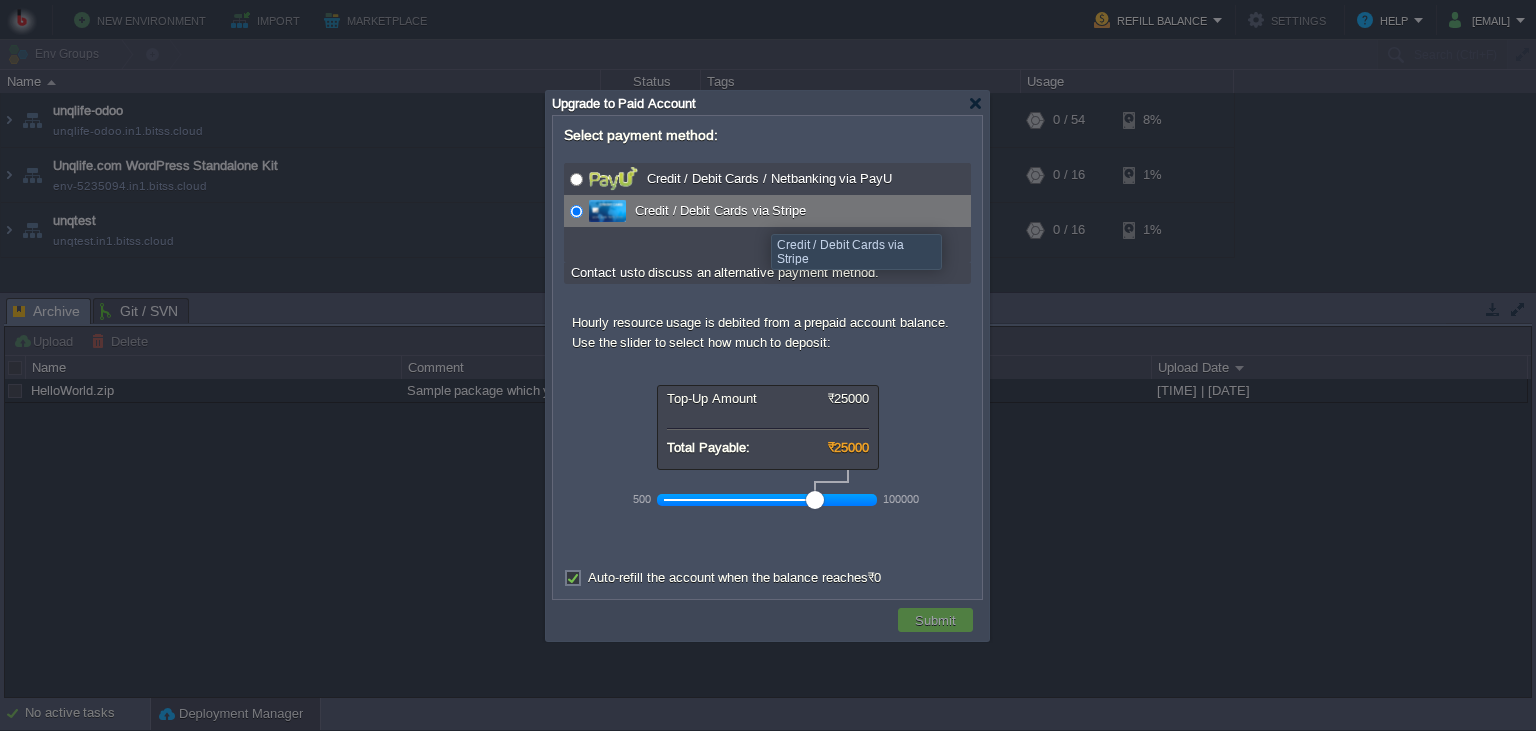 click on "Credit / Debit Cards via Stripe" at bounding box center [718, 210] 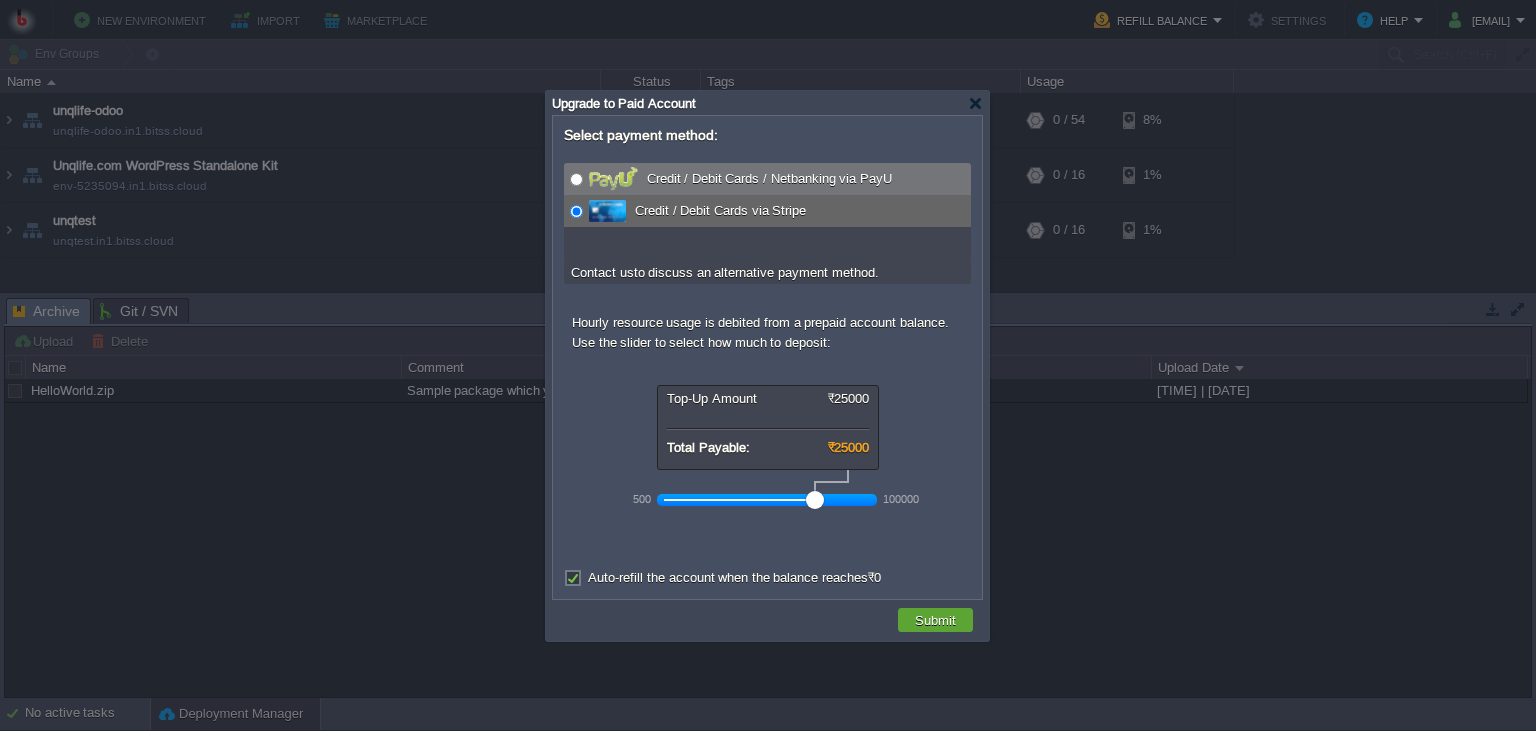 radio on "true" 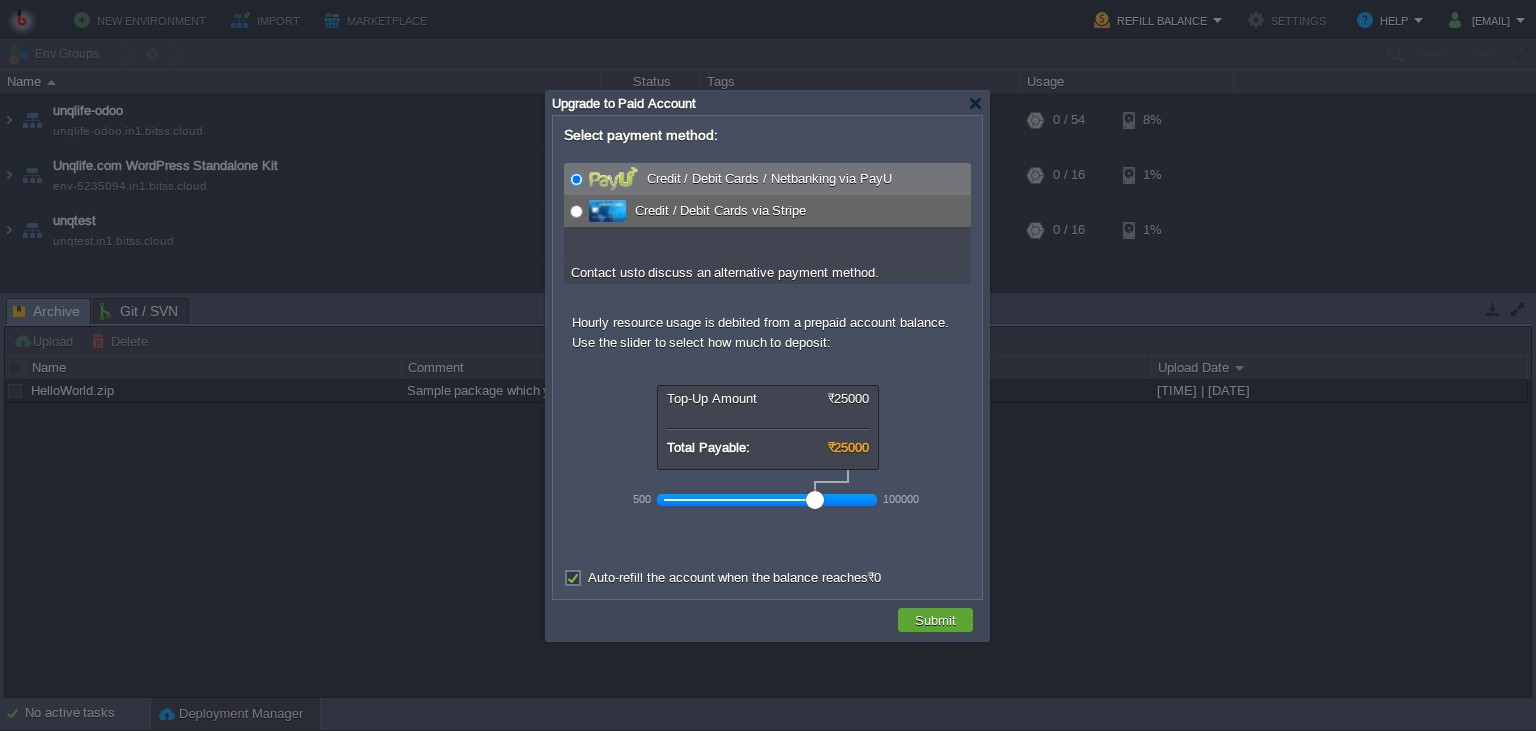 click on "Credit / Debit Cards / Netbanking via PayU" at bounding box center [777, 179] 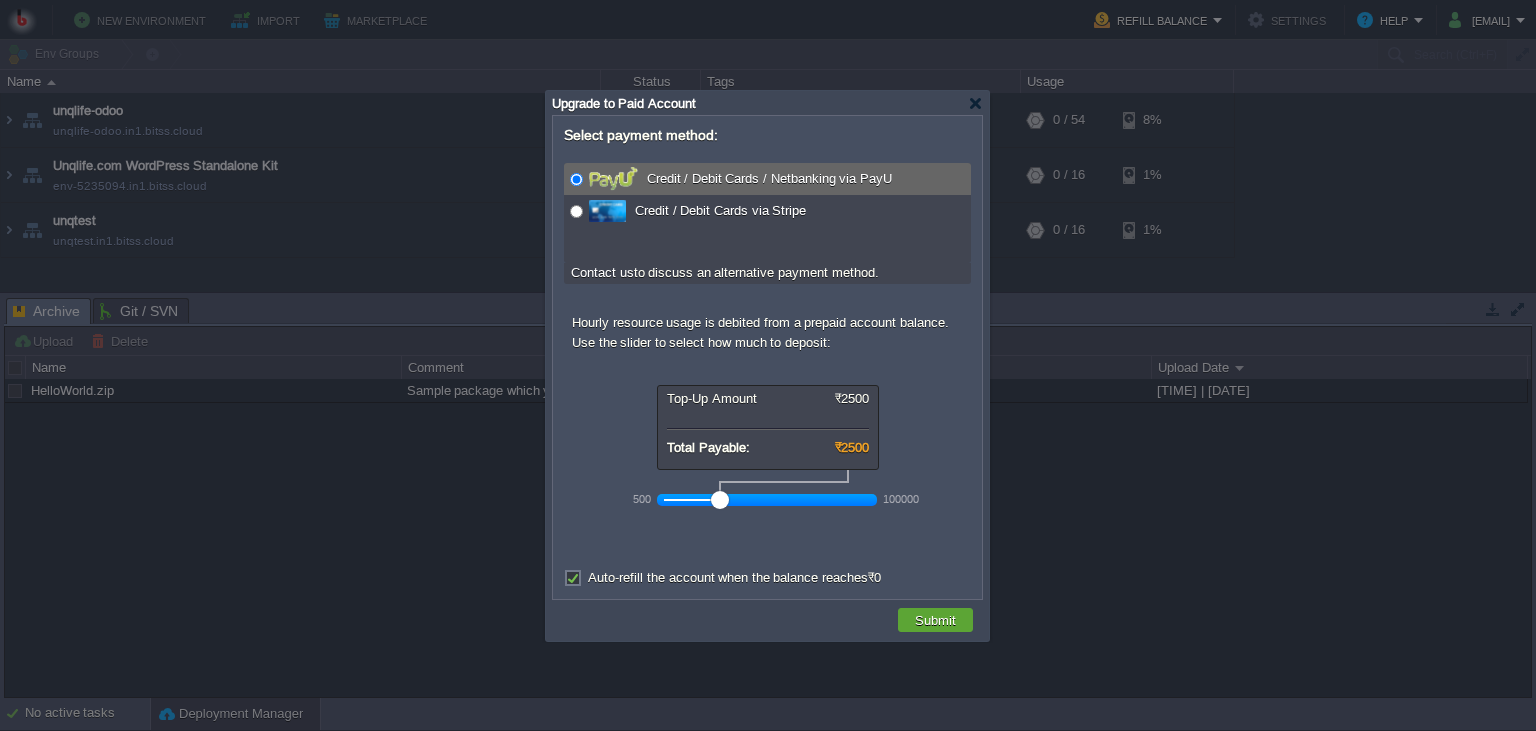 drag, startPoint x: 814, startPoint y: 505, endPoint x: 707, endPoint y: 500, distance: 107.11676 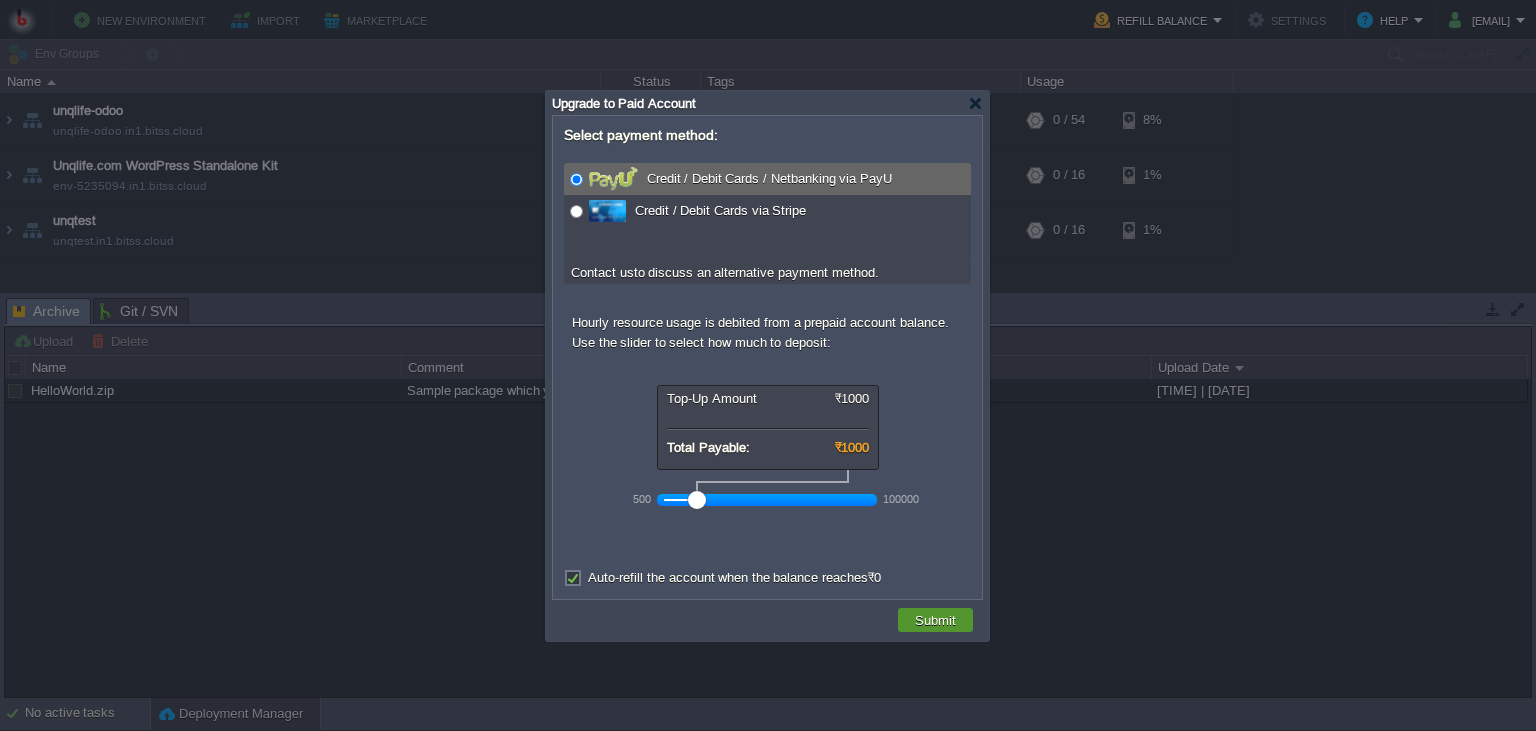click on "Submit" at bounding box center [935, 620] 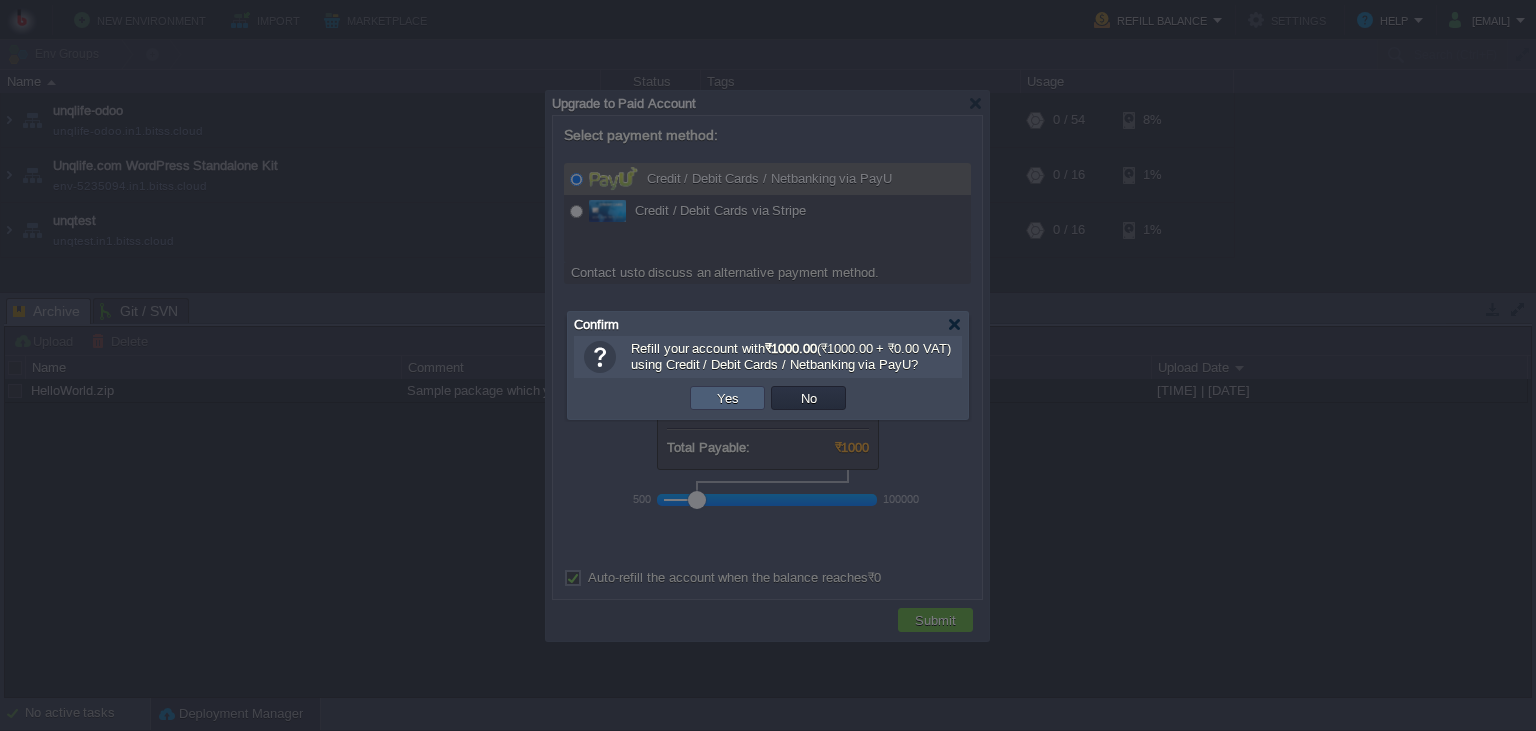 click on "Yes" at bounding box center [728, 398] 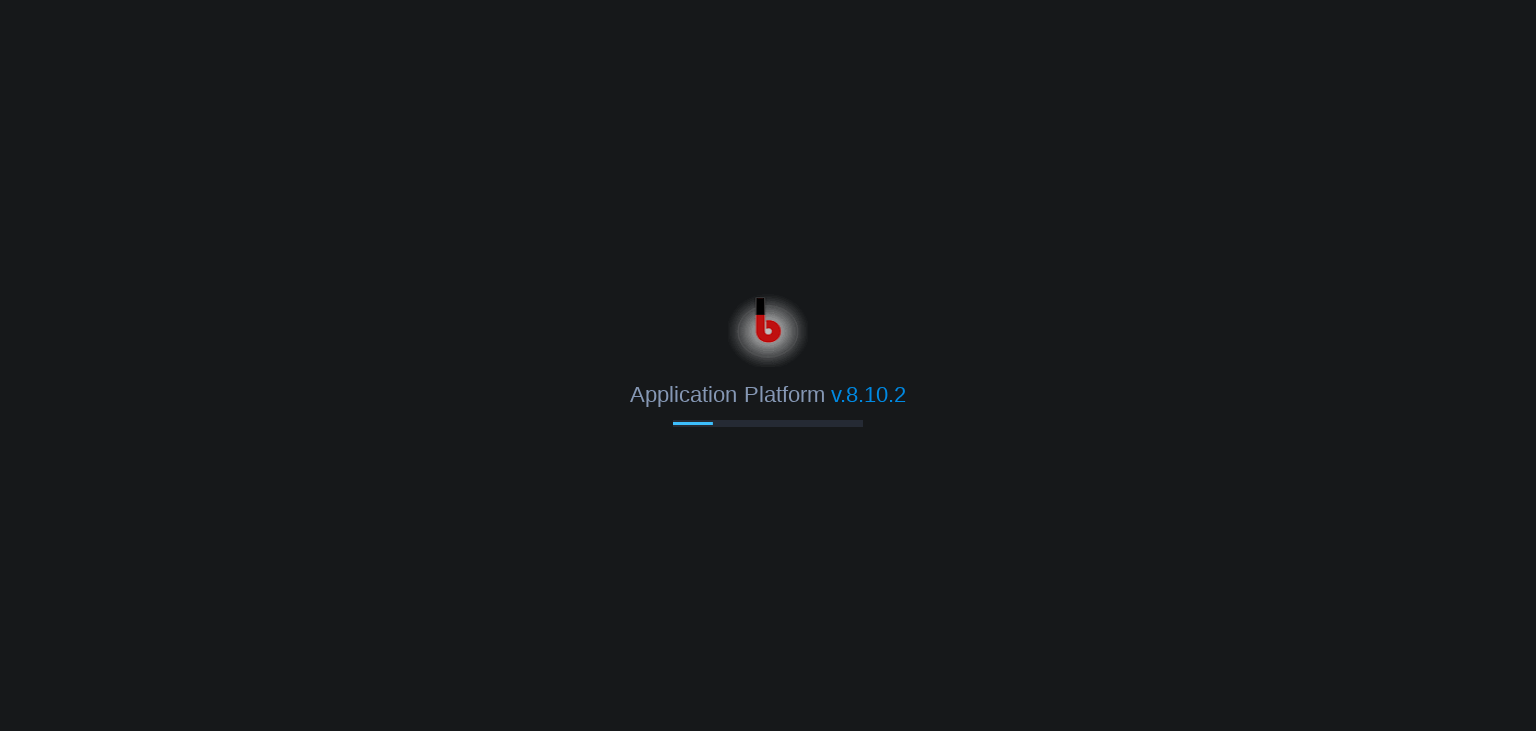 scroll, scrollTop: 0, scrollLeft: 0, axis: both 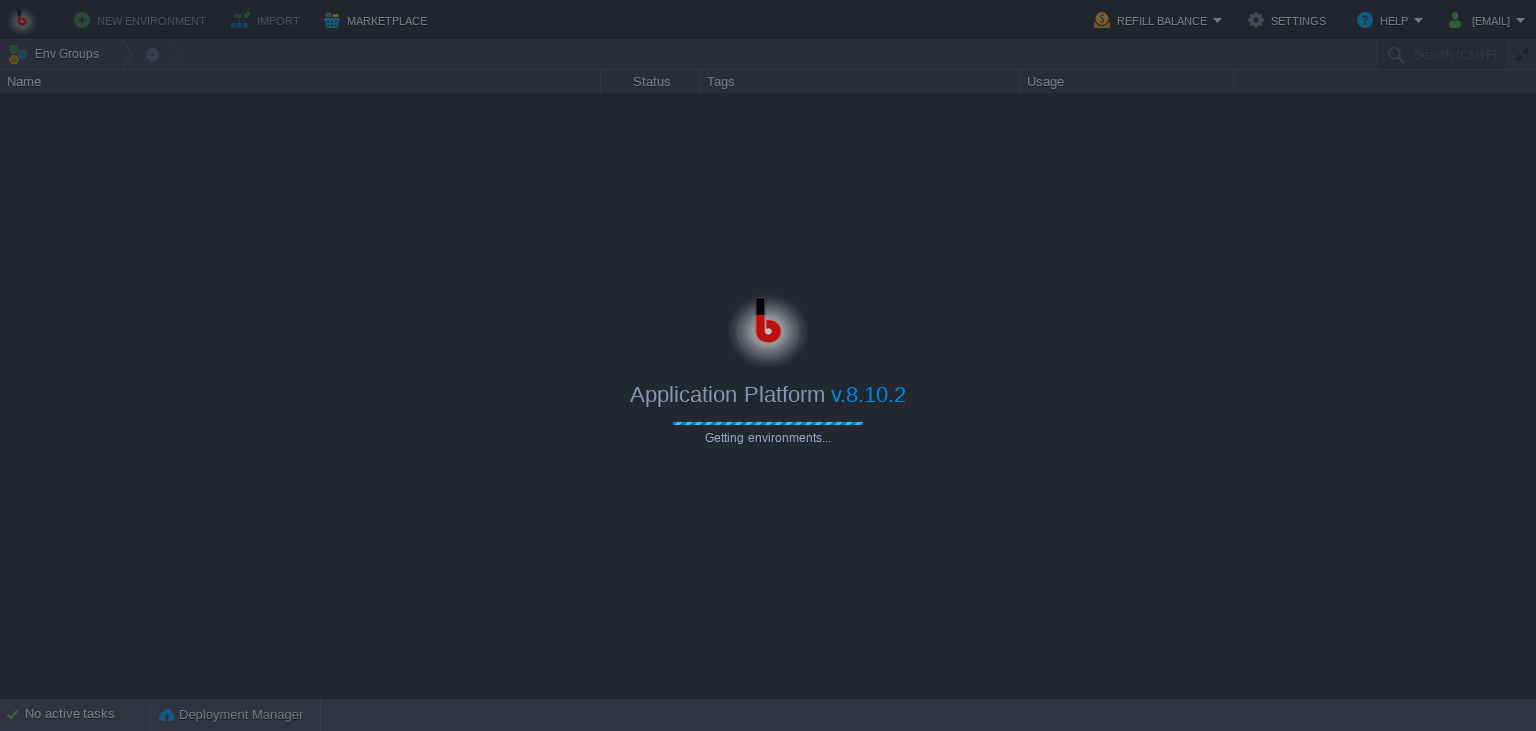 type on "Search (Ctrl+F)" 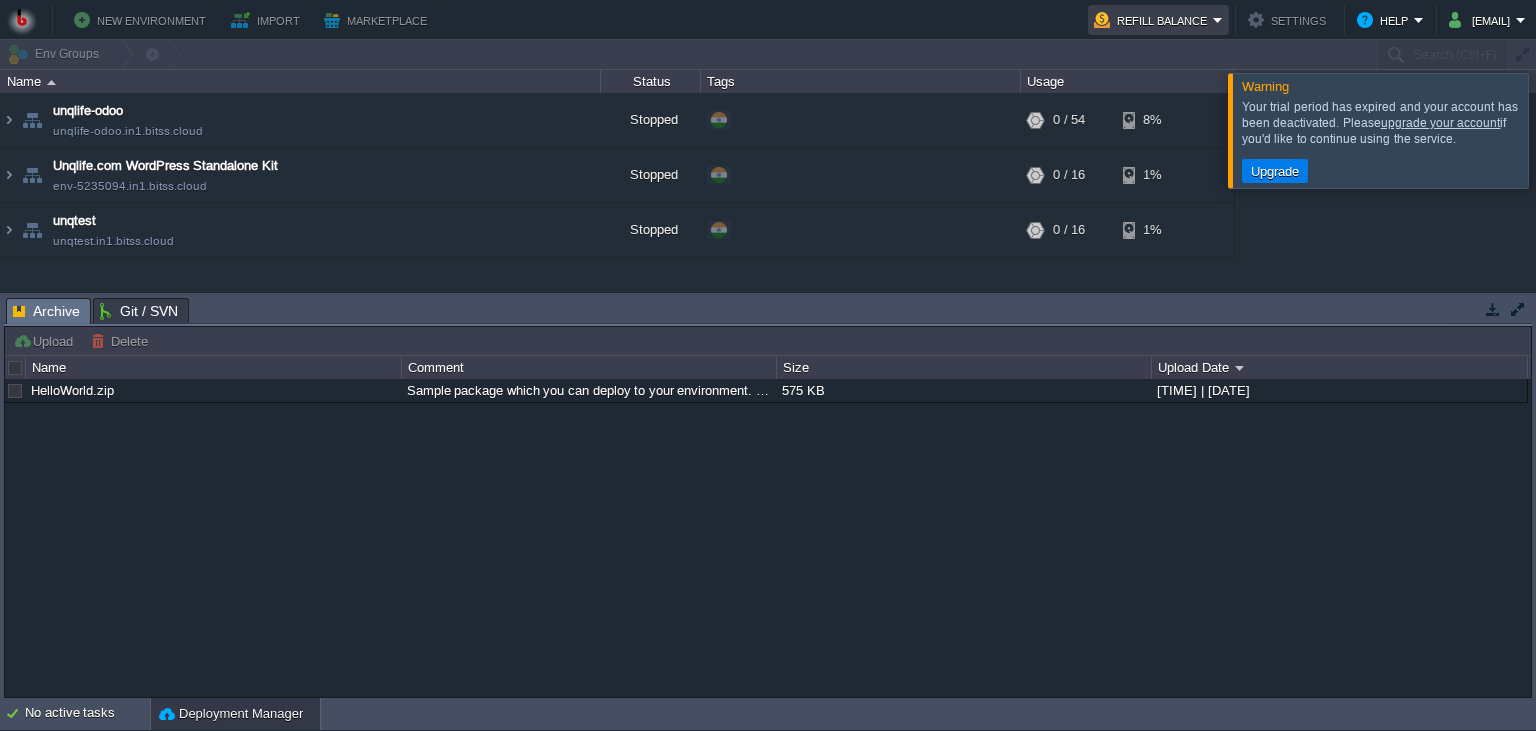 click on "Refill Balance" at bounding box center [1153, 20] 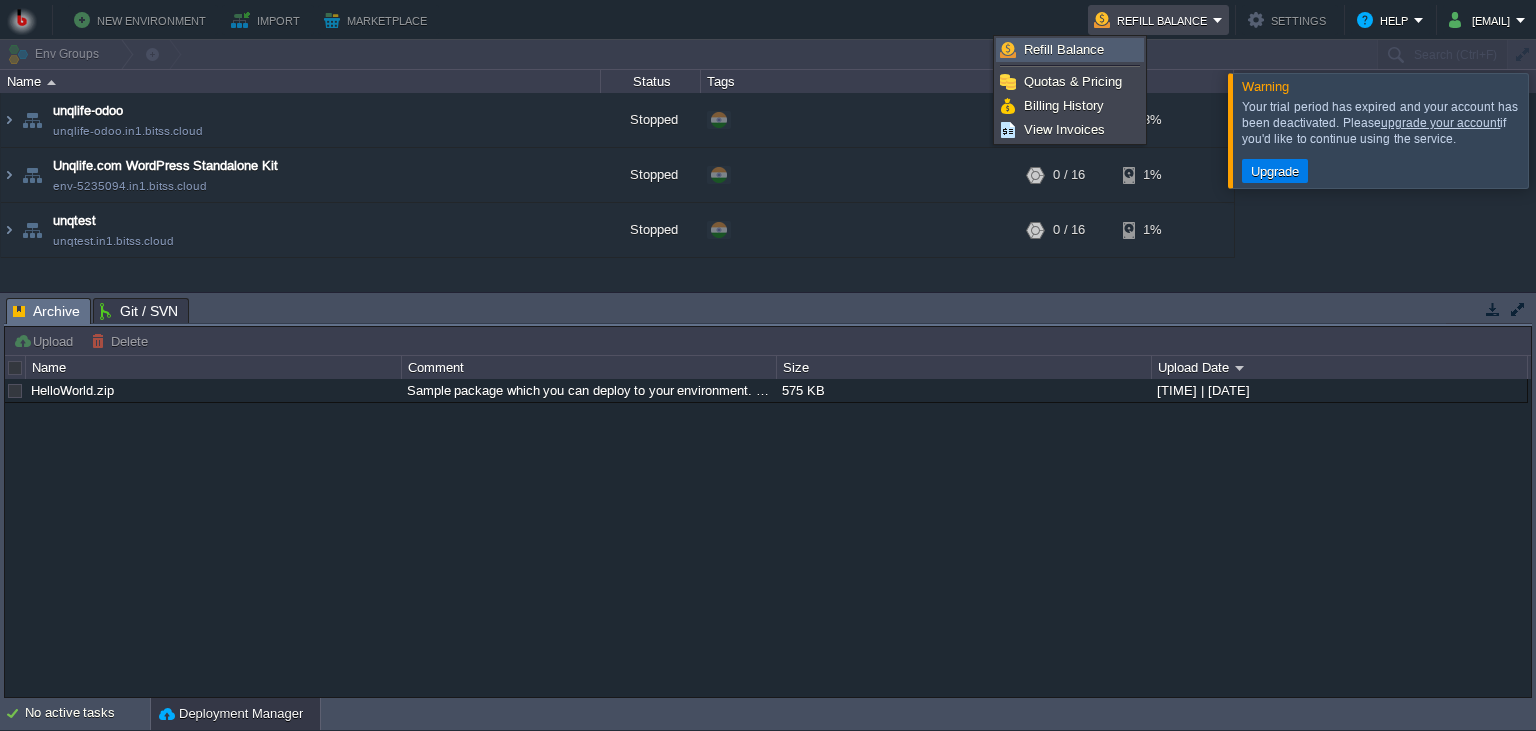 click on "Refill Balance" at bounding box center [1064, 49] 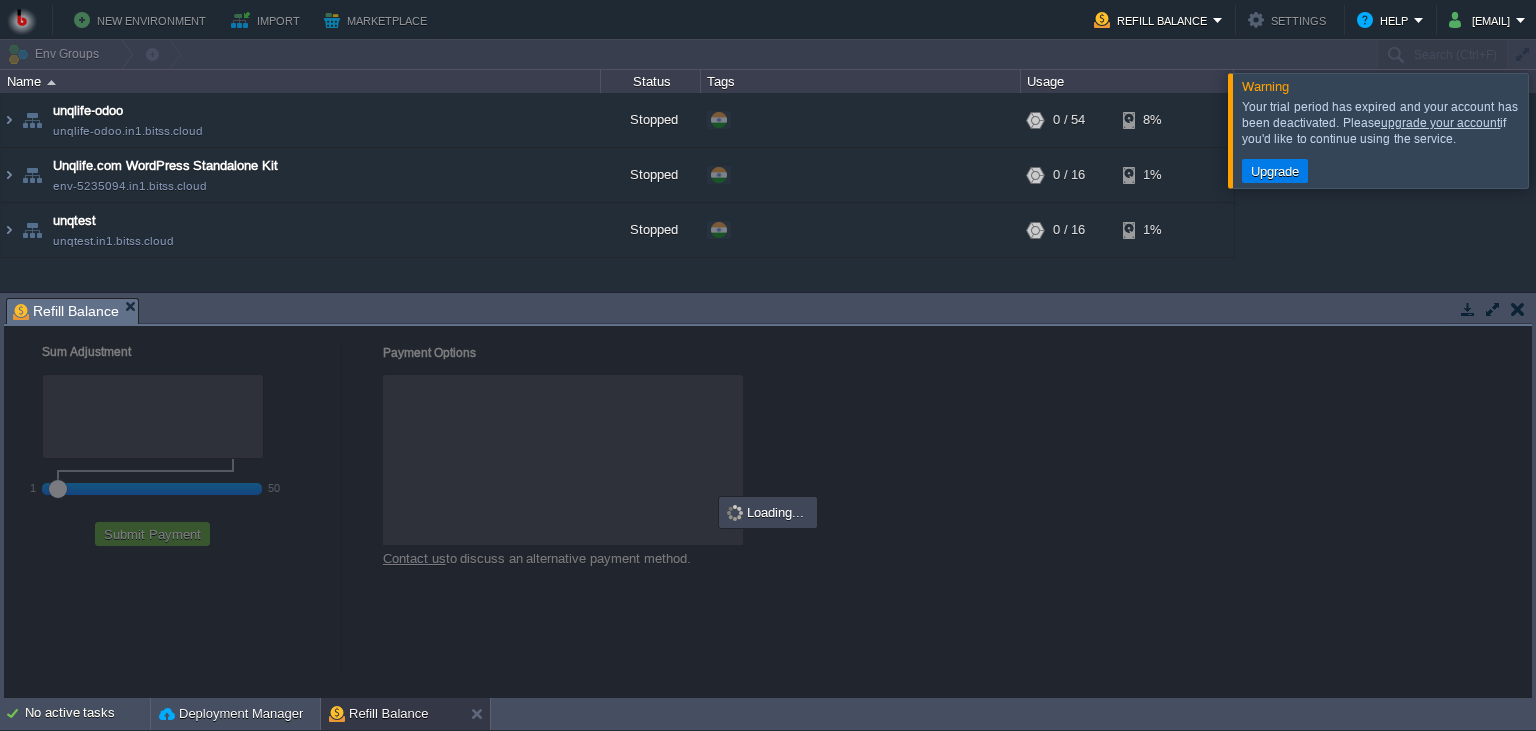 checkbox on "true" 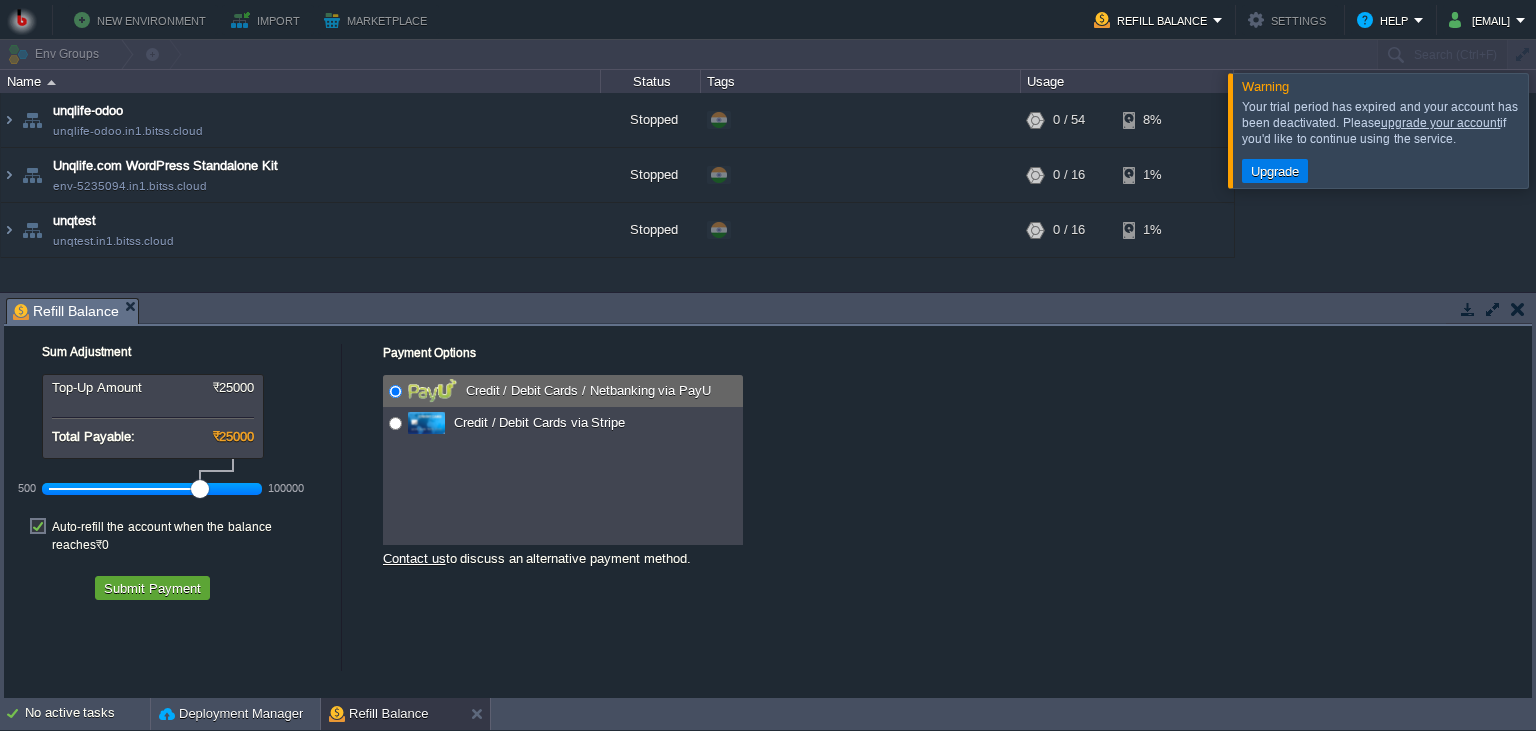 click at bounding box center [152, 489] 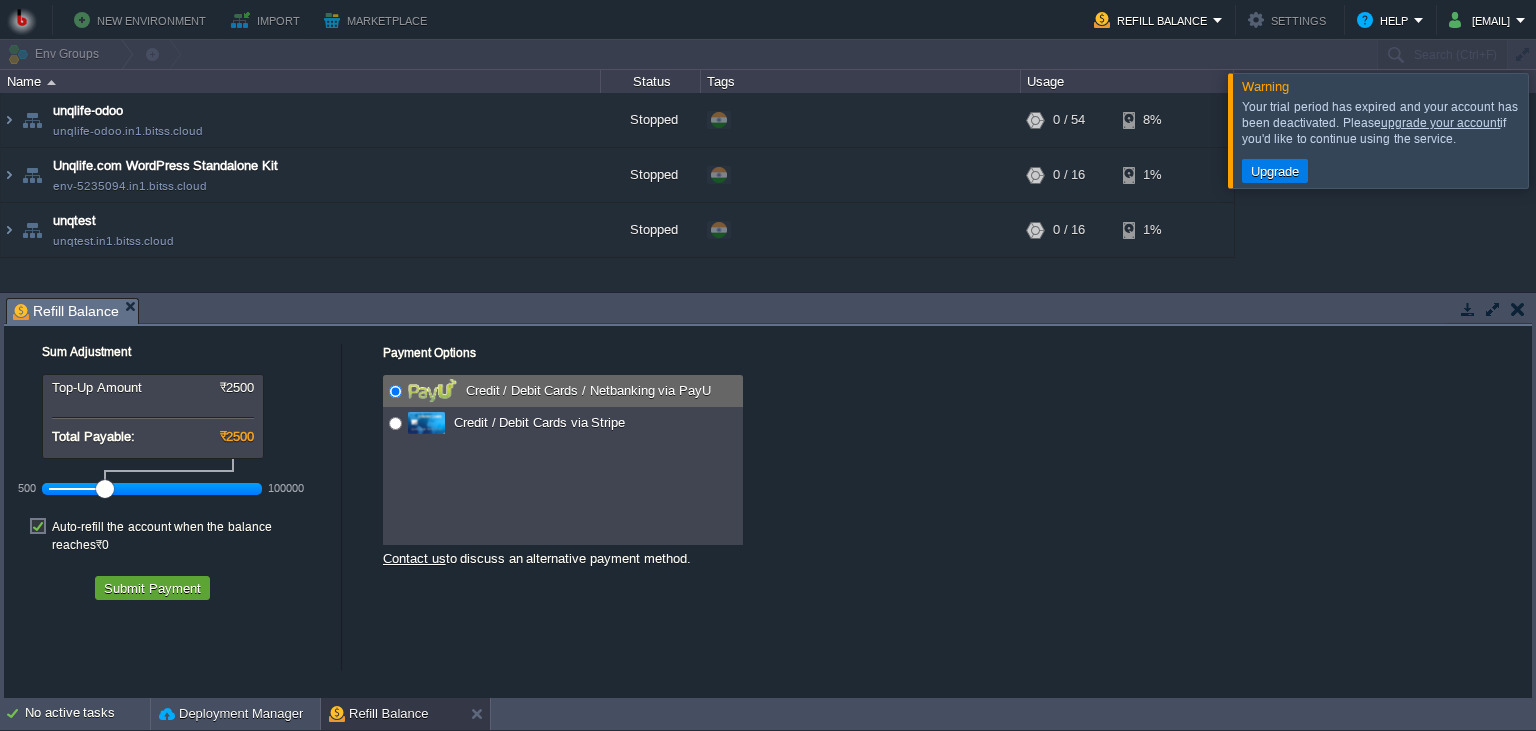 click at bounding box center [152, 489] 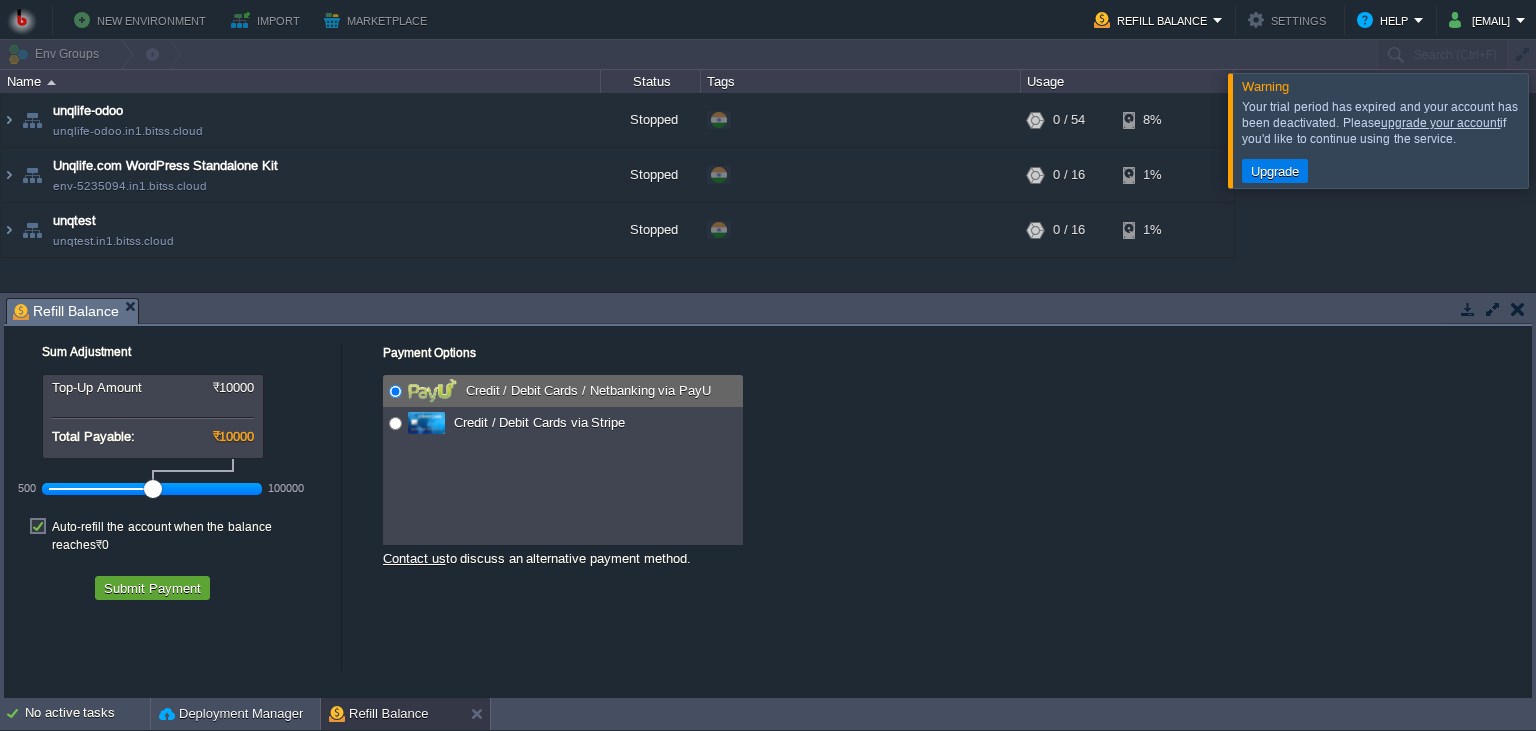 click at bounding box center (152, 489) 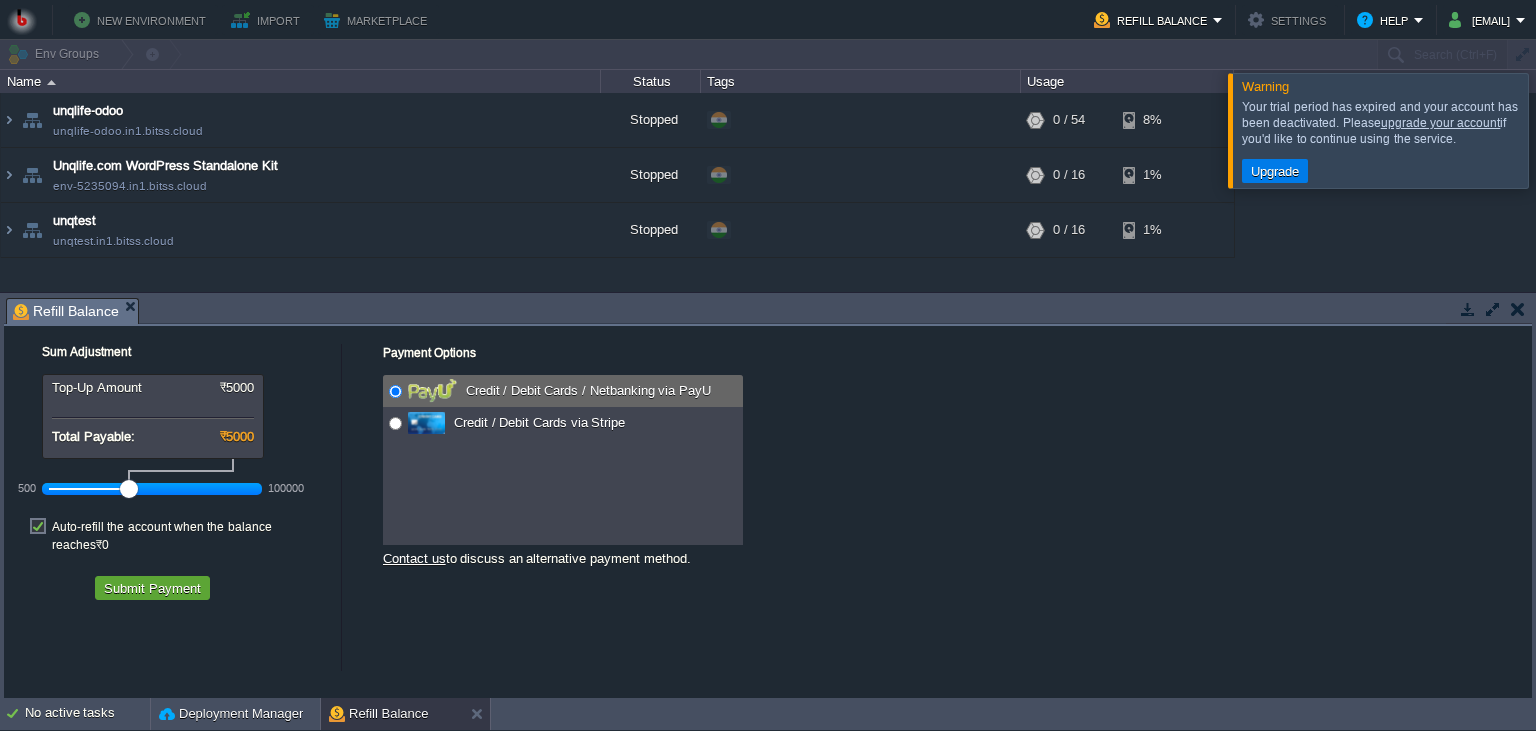click at bounding box center [1560, 130] 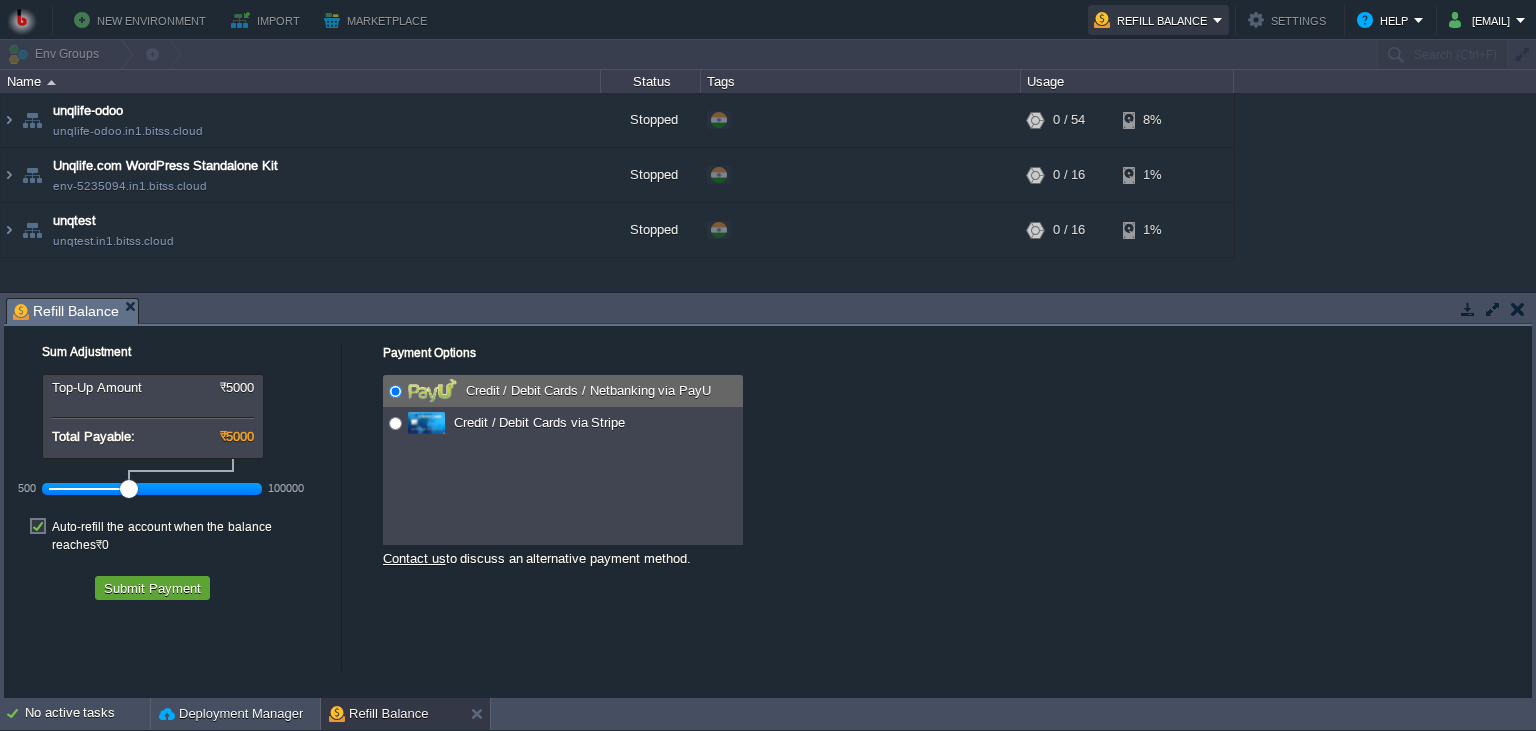 click on "Refill Balance" at bounding box center [1153, 20] 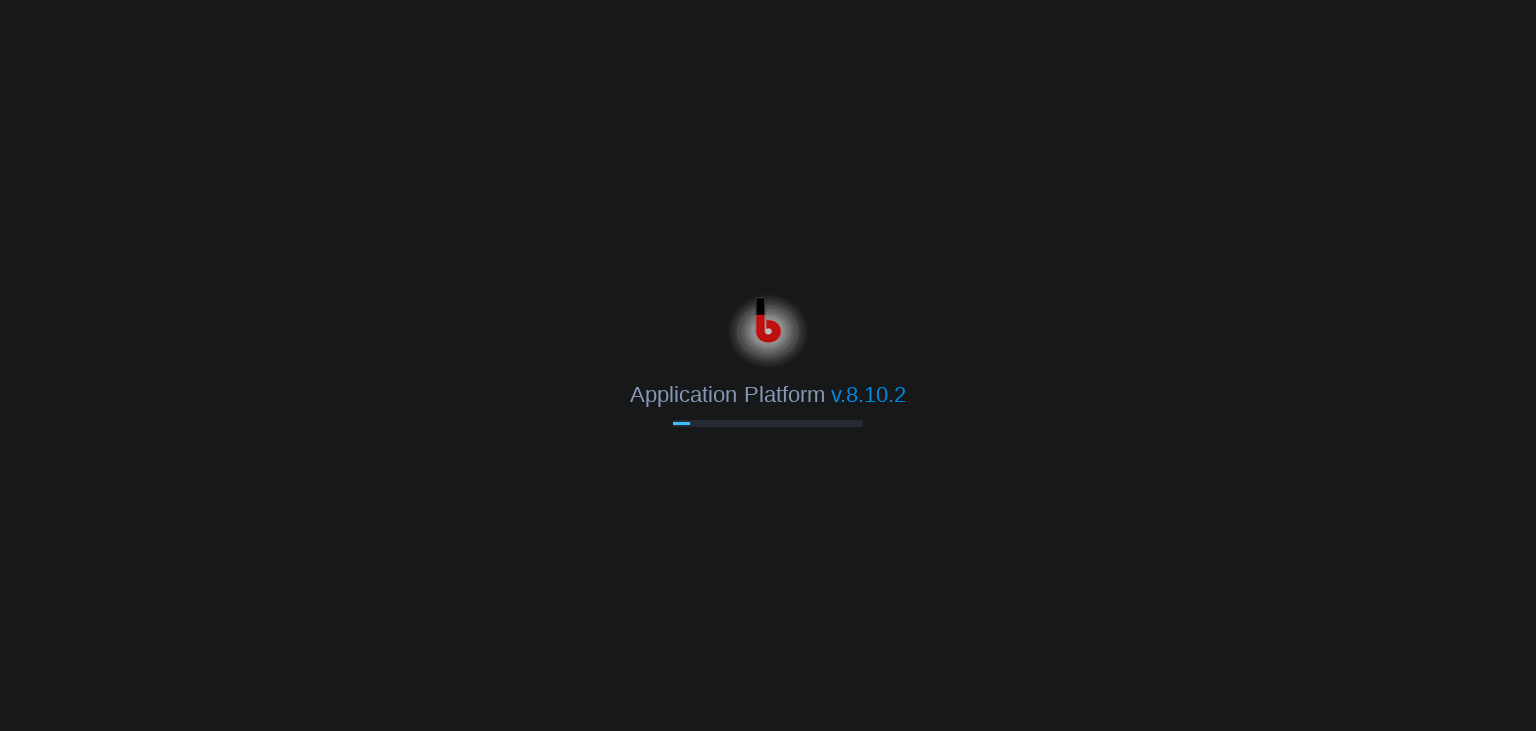 scroll, scrollTop: 0, scrollLeft: 0, axis: both 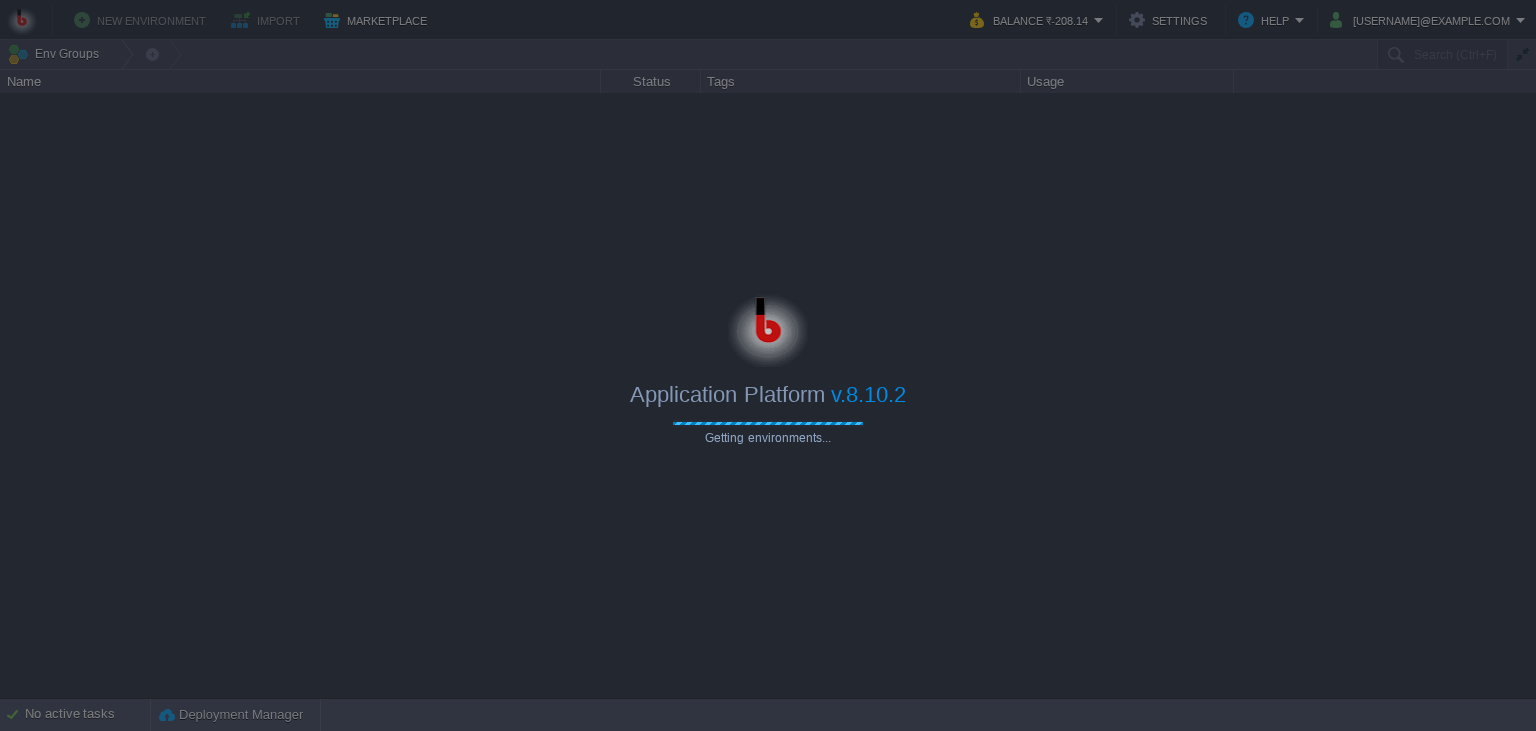 type on "Search (Ctrl+F)" 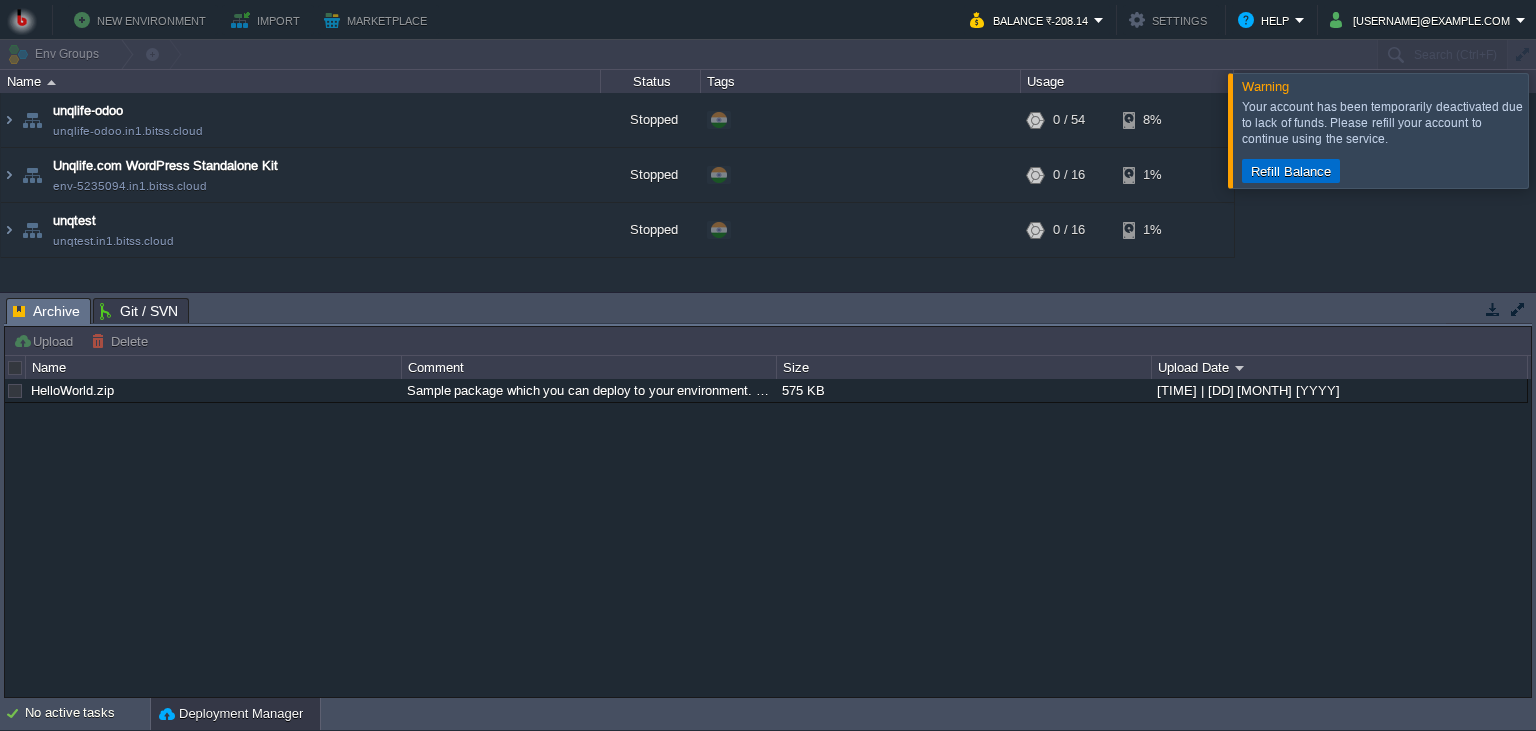 click on "Refill Balance" at bounding box center [1291, 171] 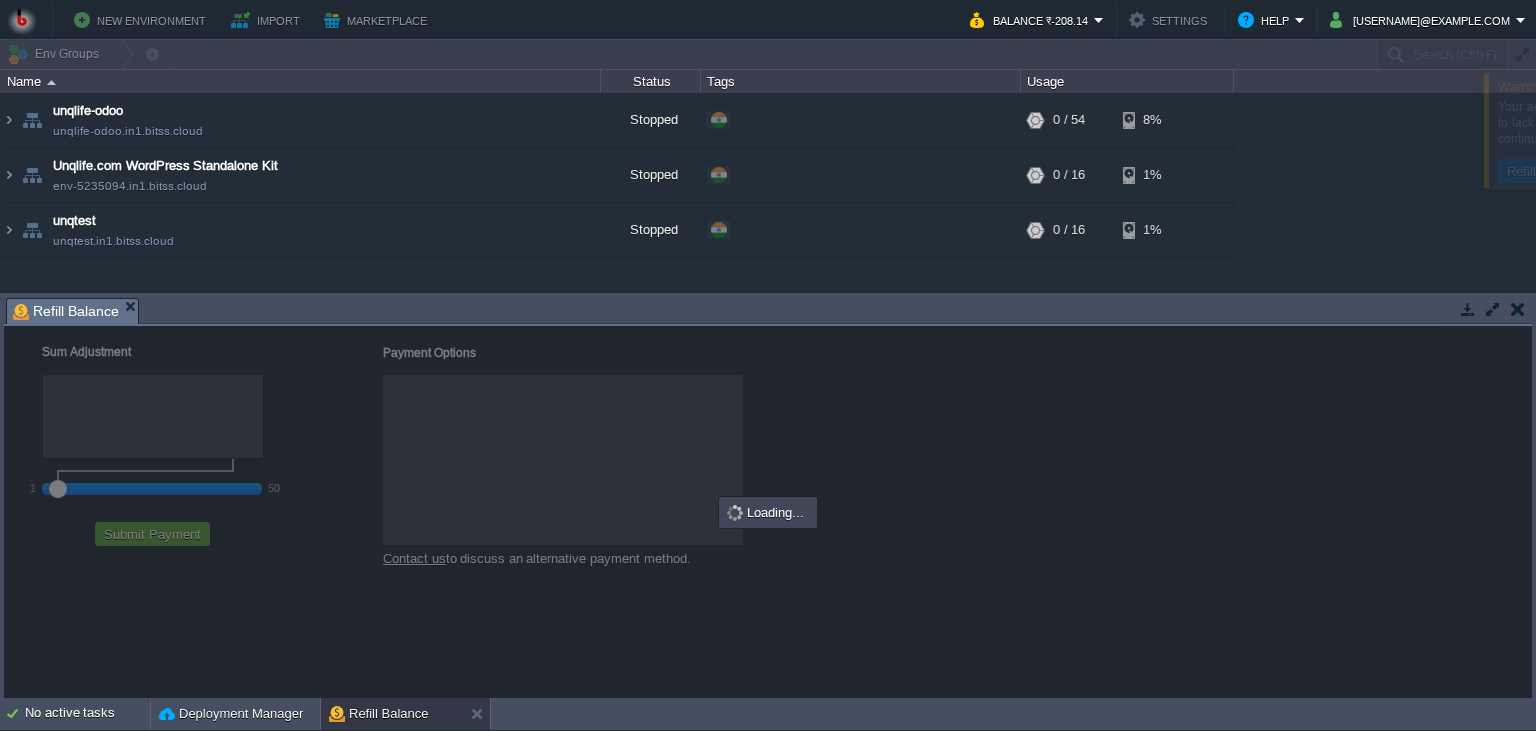 checkbox on "true" 